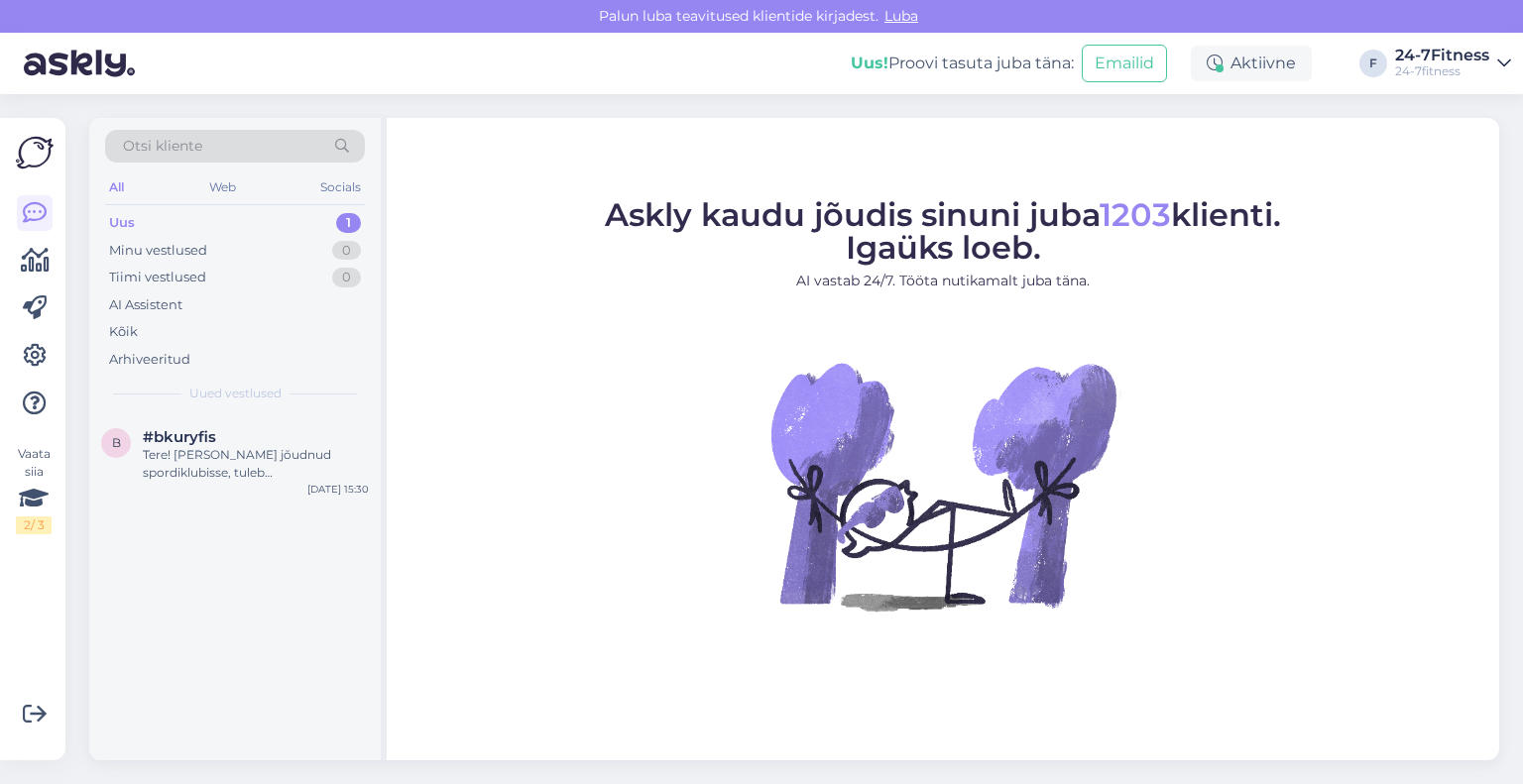 scroll, scrollTop: 0, scrollLeft: 0, axis: both 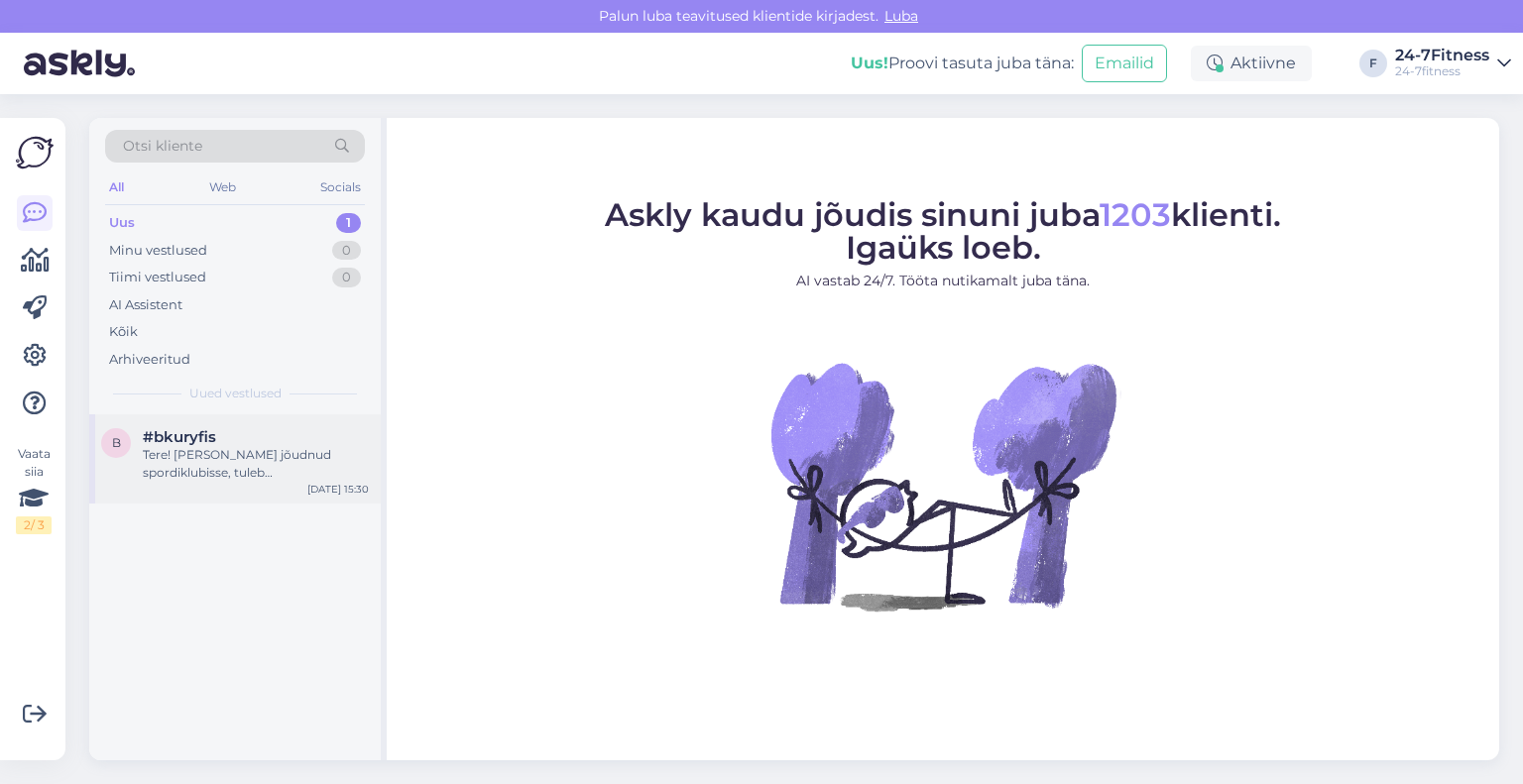 click on "Tere!
[PERSON_NAME] jõudnud spordiklubisse, tuleb iseteenindusarvutist välja printida treeningu broneeringut tõendav pilet ning anda see enne treeningu algust rühmatreenerile. Piletit saab arvutist printida mobiilirakenduses oleva QR-koodi abil või liikmekaardiga. Riietusruumis kapi lukustamiseks on vaja [PERSON_NAME] [PERSON_NAME] tabalukk (sanga läbimõõt maksimaalselt 5mm). Tabaluku saab osta ka spordiklubist snäkiautomaadist." at bounding box center (256, 464) 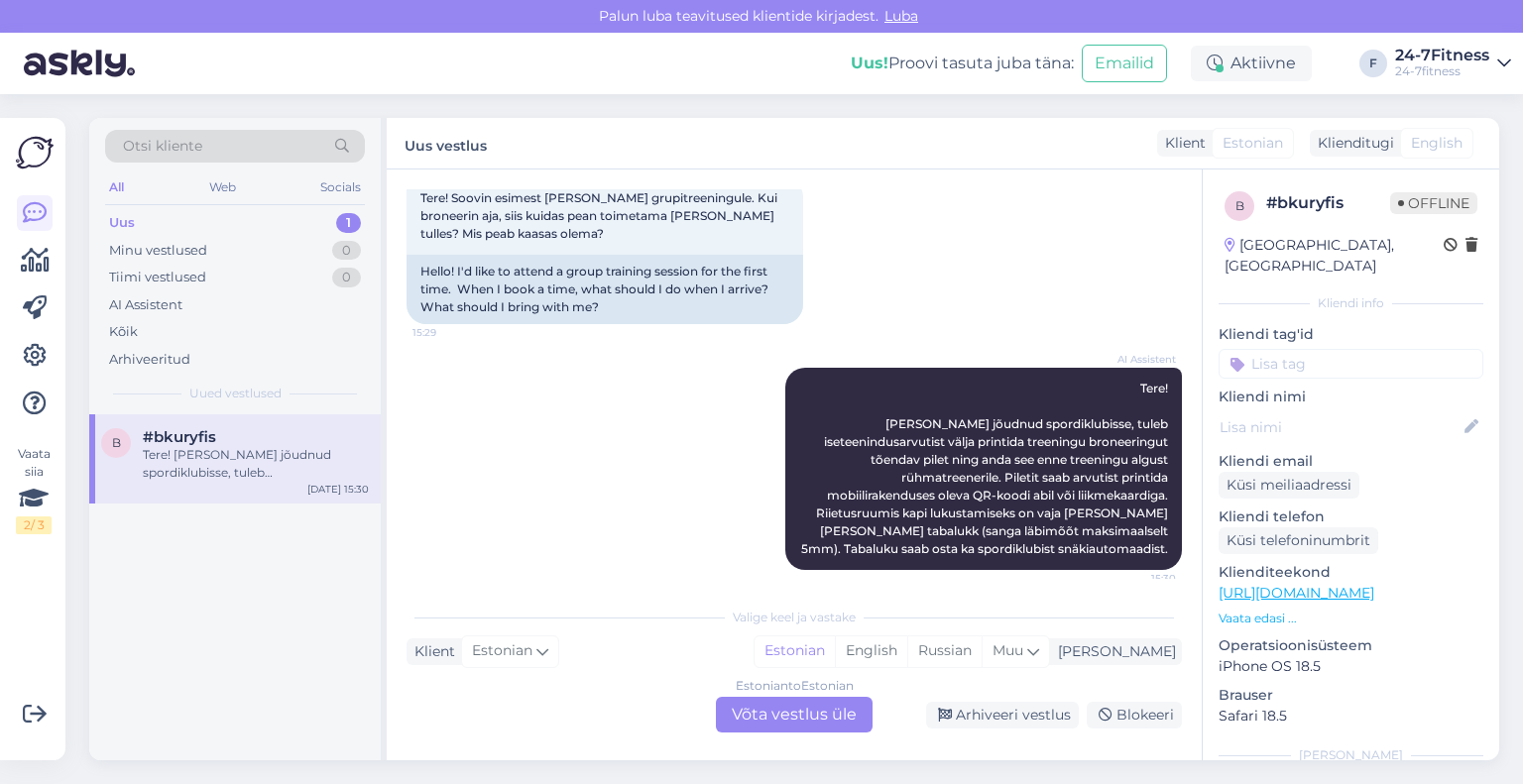 scroll, scrollTop: 129, scrollLeft: 0, axis: vertical 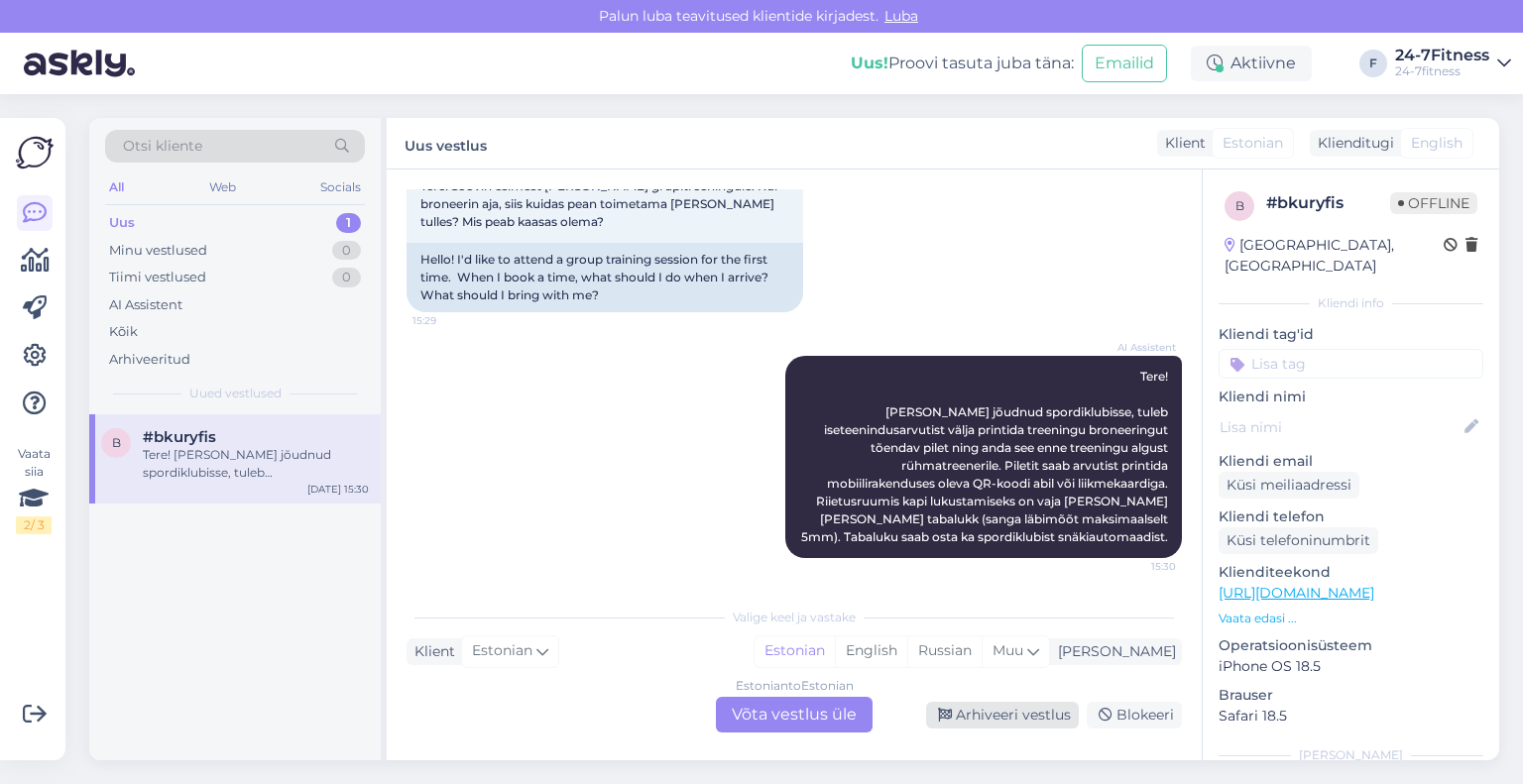 click on "Arhiveeri vestlus" at bounding box center (1002, 715) 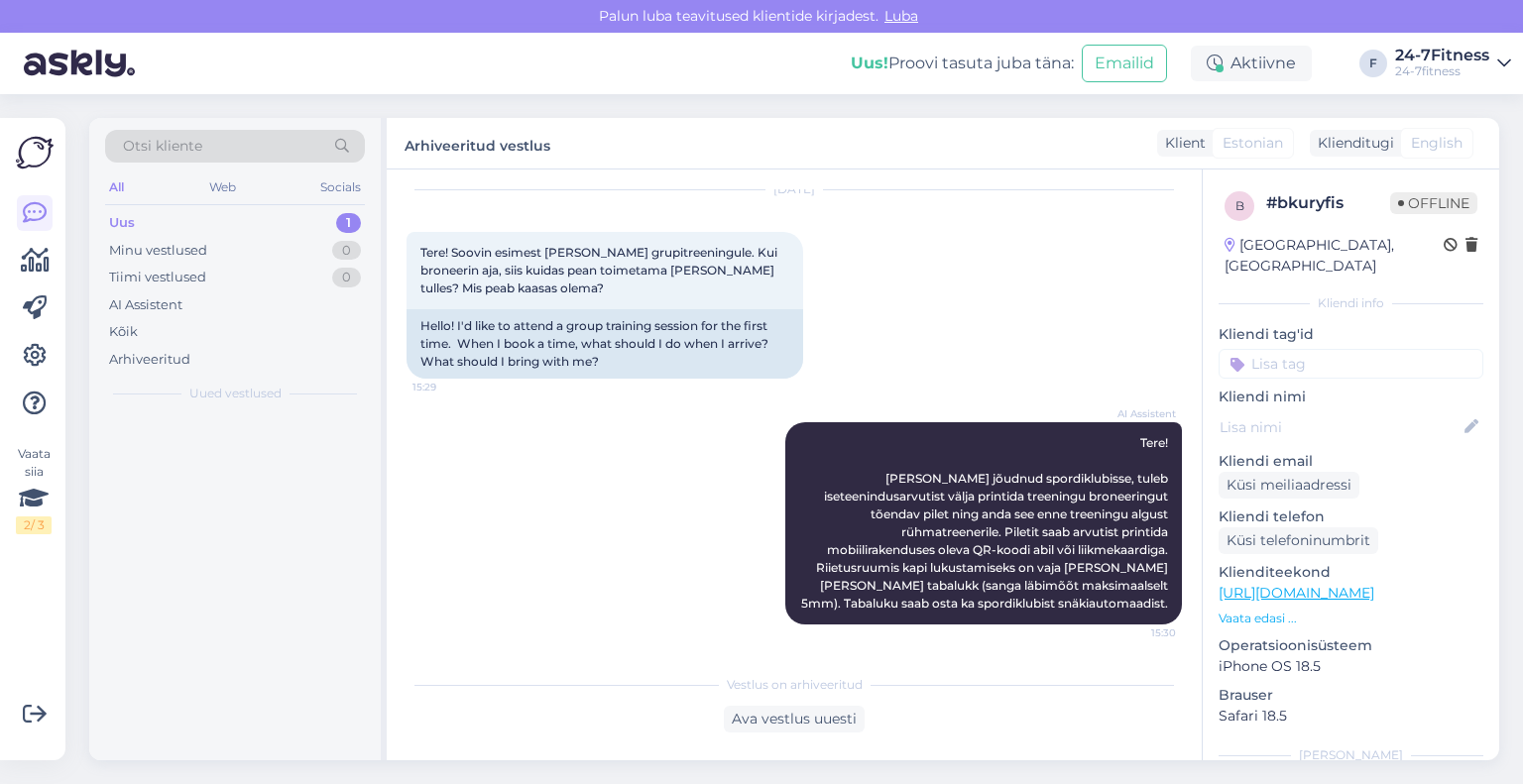 scroll, scrollTop: 61, scrollLeft: 0, axis: vertical 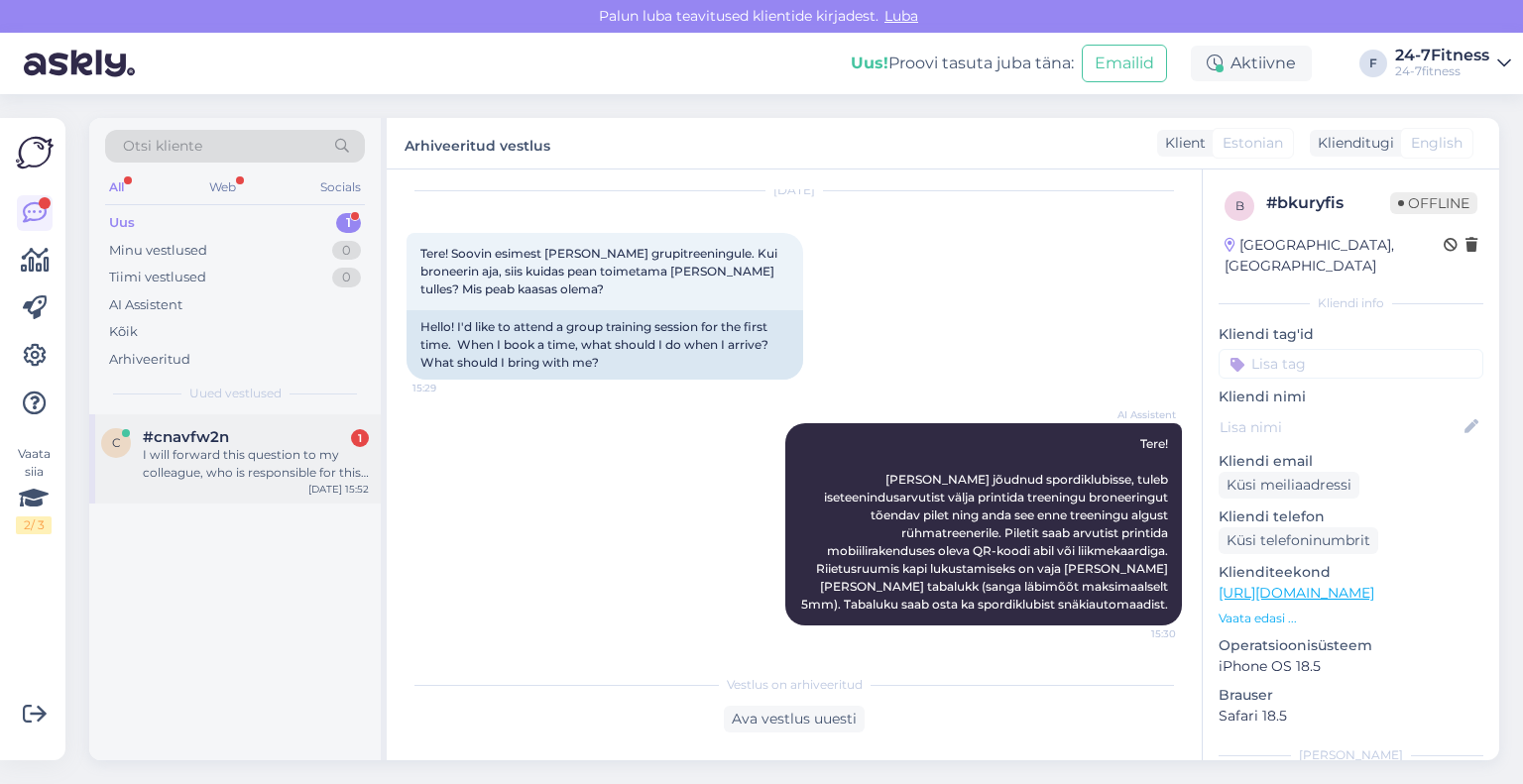 click on "I will forward this question to my colleague, who is responsible for this. The reply will be here during our working hours." at bounding box center [256, 464] 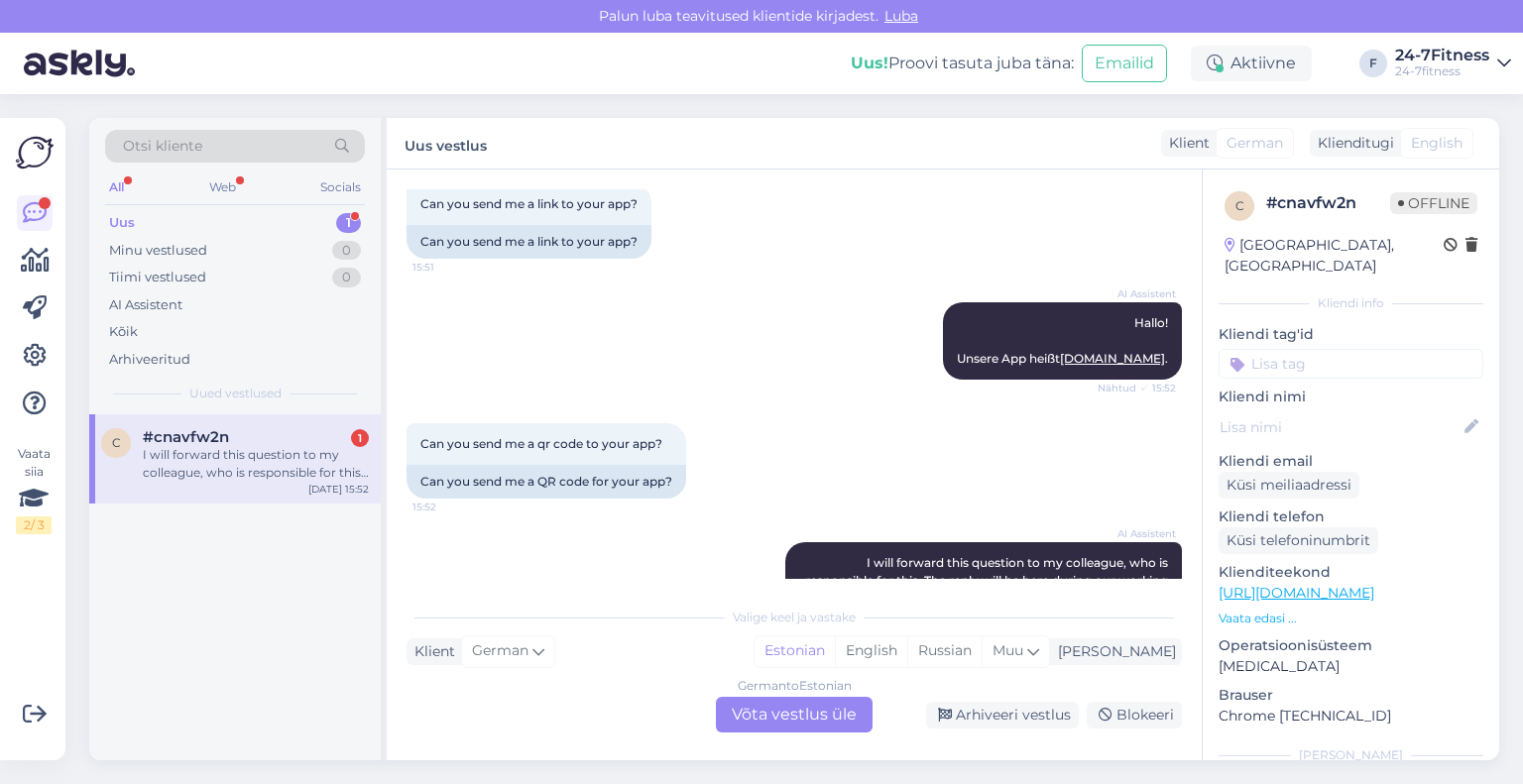 scroll, scrollTop: 242, scrollLeft: 0, axis: vertical 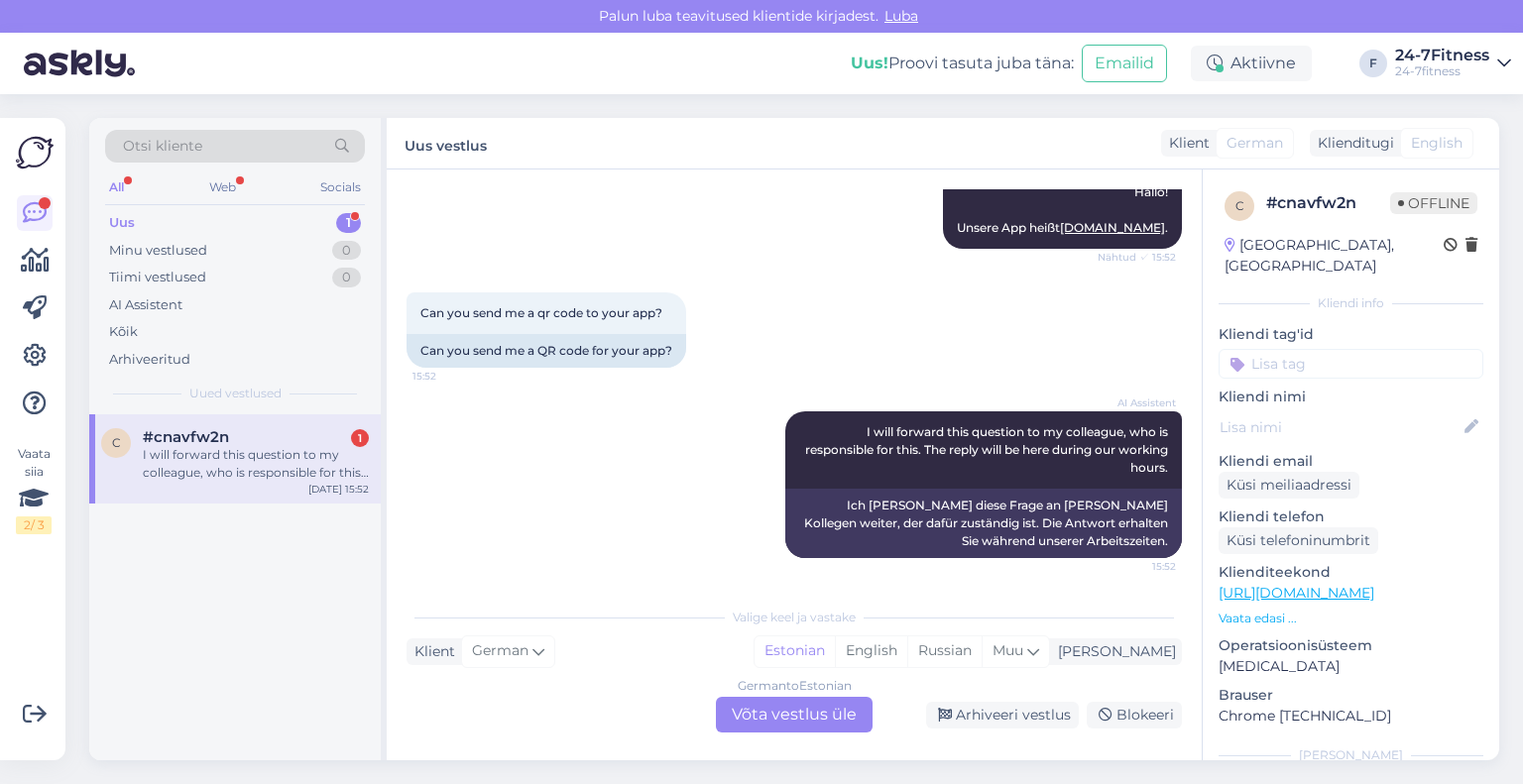 click on "German  to  Estonian Võta vestlus üle" at bounding box center [794, 715] 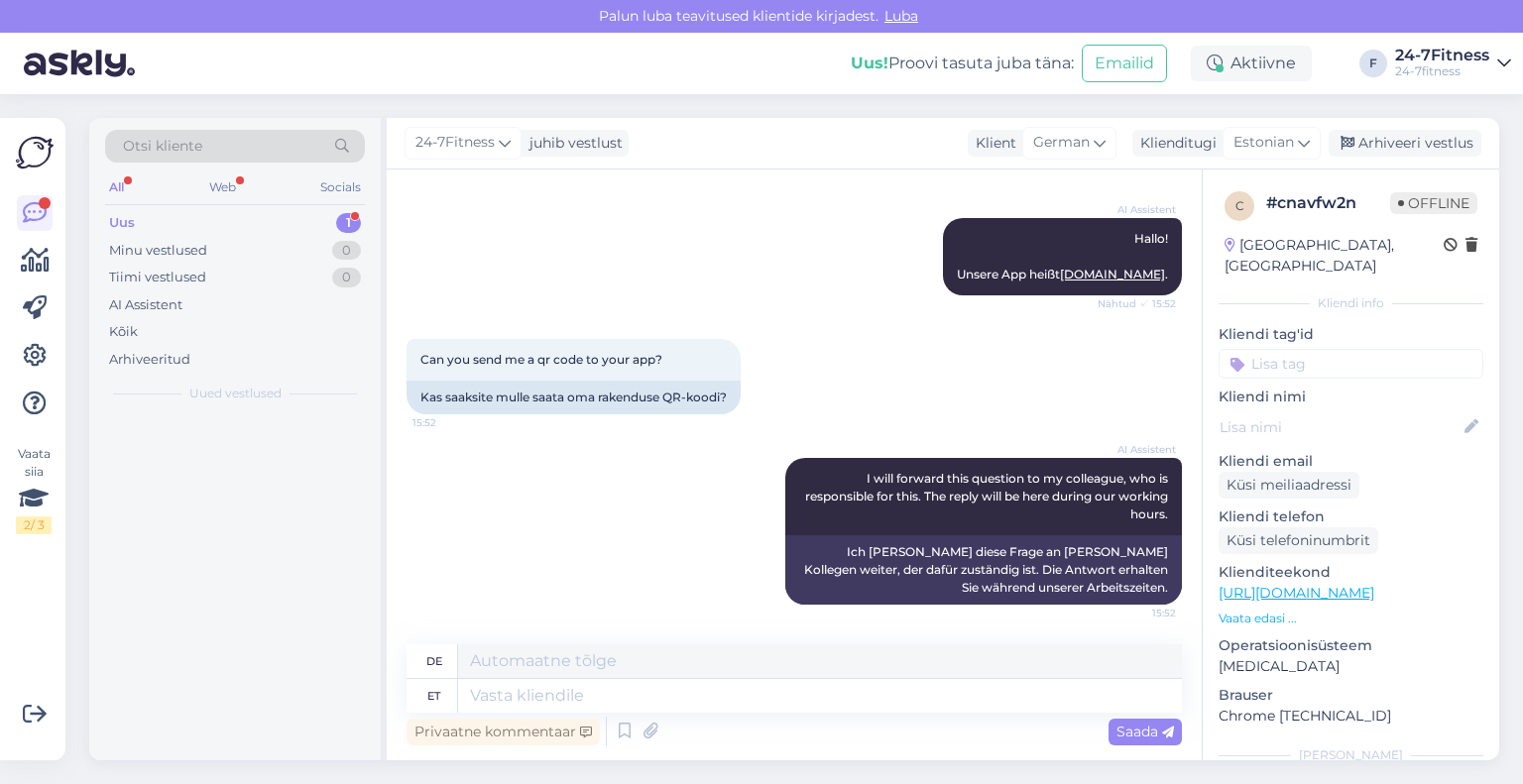 scroll, scrollTop: 194, scrollLeft: 0, axis: vertical 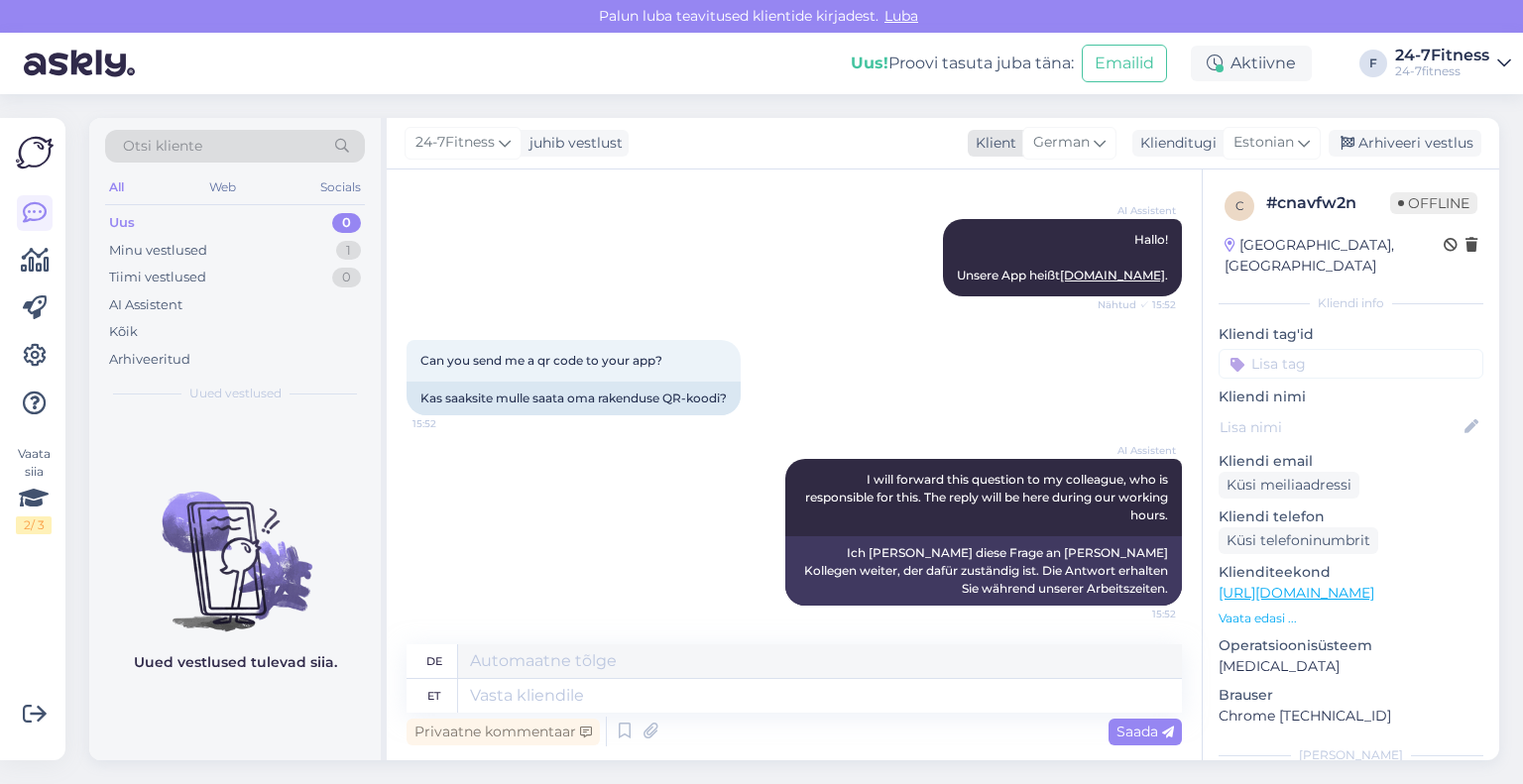 click on "Klient" at bounding box center [992, 143] 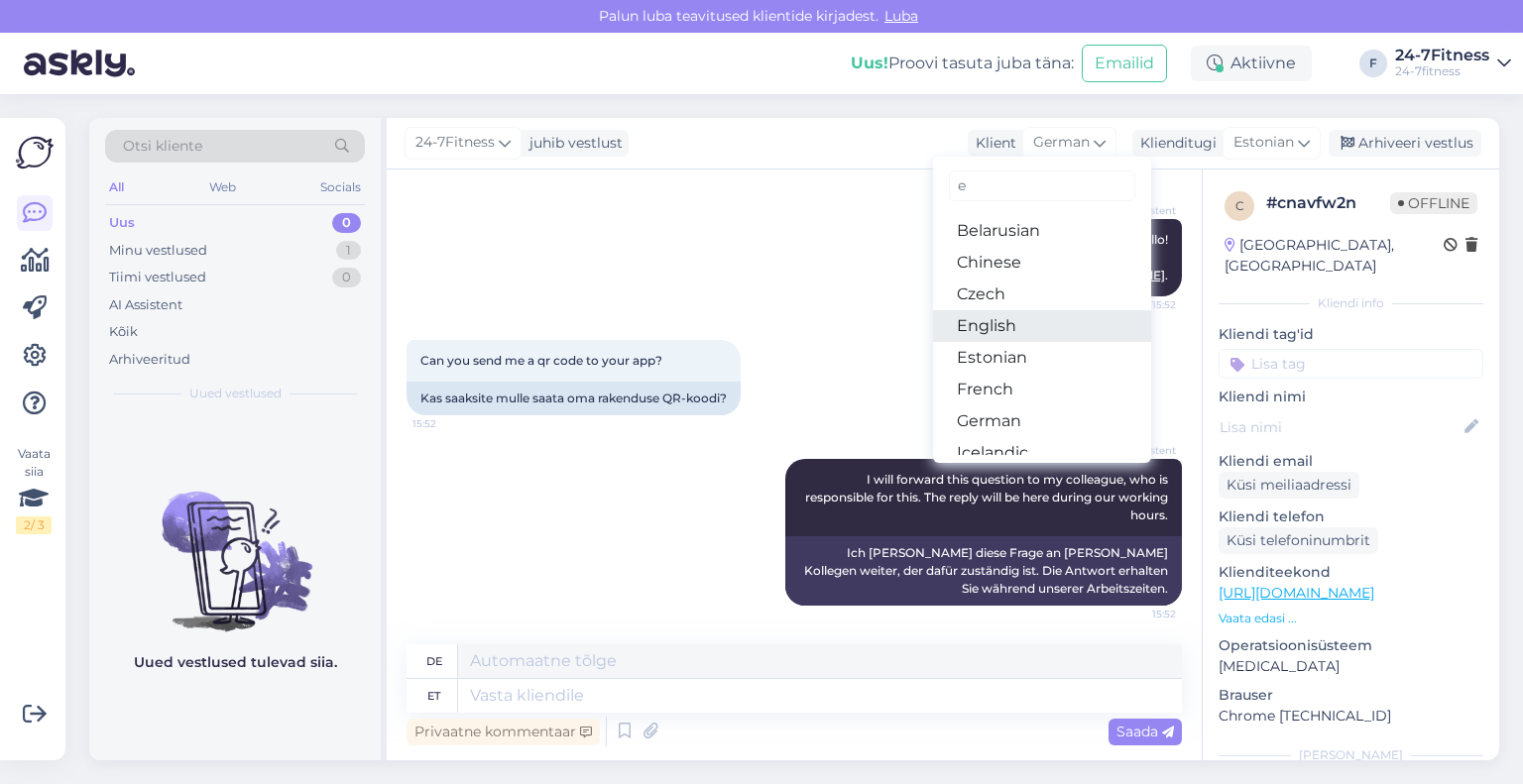 type on "e" 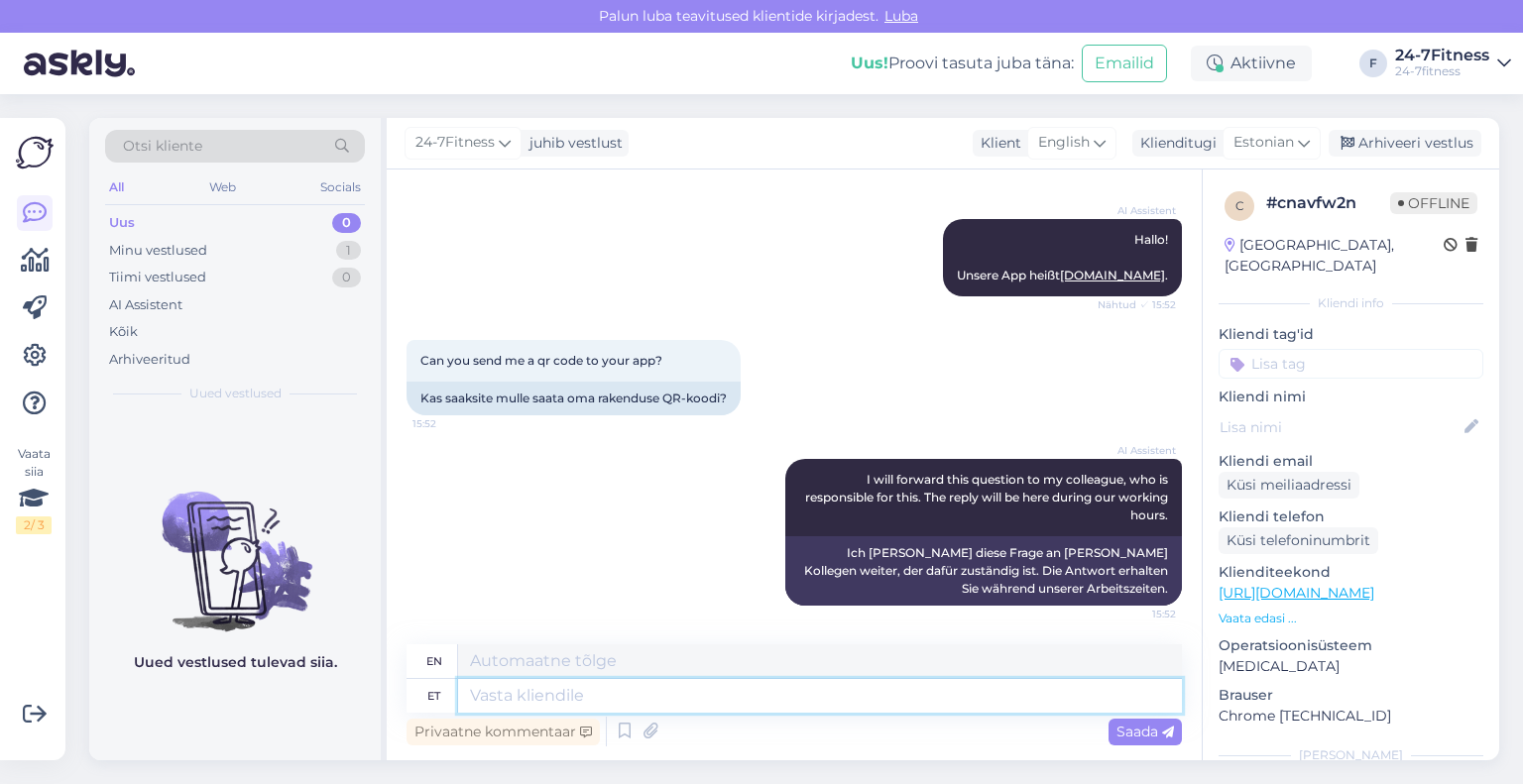 click at bounding box center (820, 696) 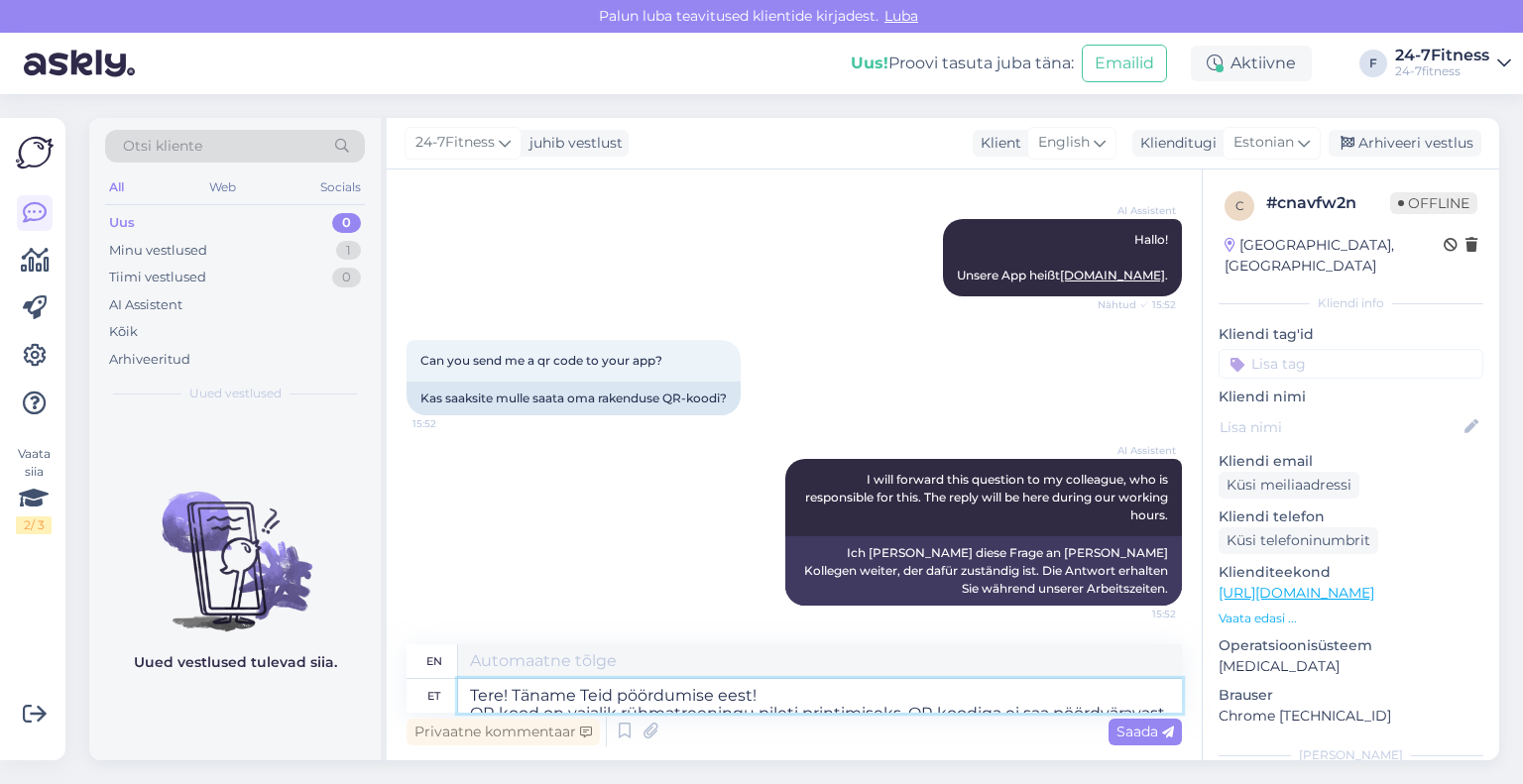 scroll, scrollTop: 242, scrollLeft: 0, axis: vertical 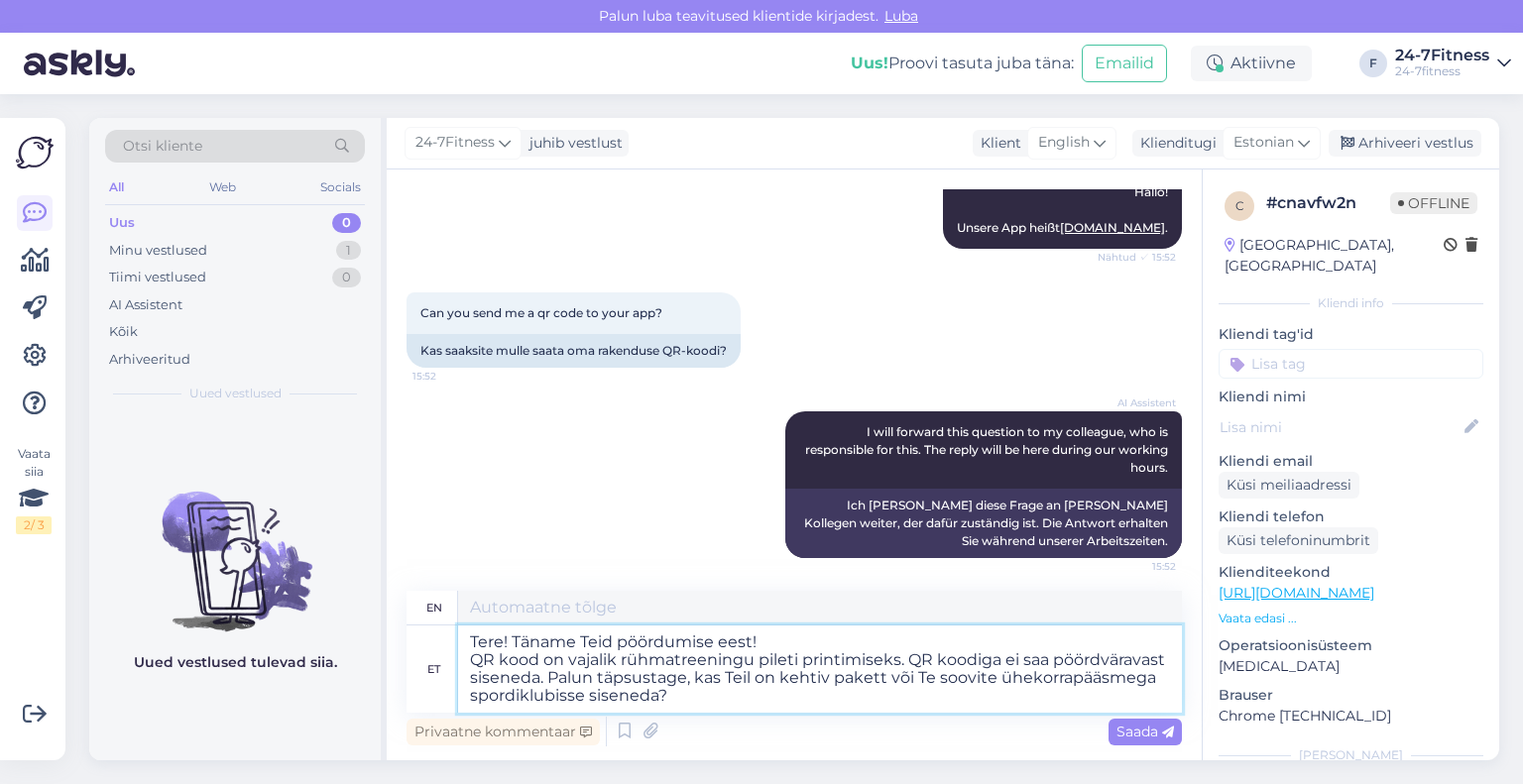 type on "Hello! Thank you for contacting us!
QR code is required to print your group training ticket.  The QR code cannot be used to enter through the turnstile. Please specify whether you have a valid package or if you wish to enter the sports club with a single-use pass?" 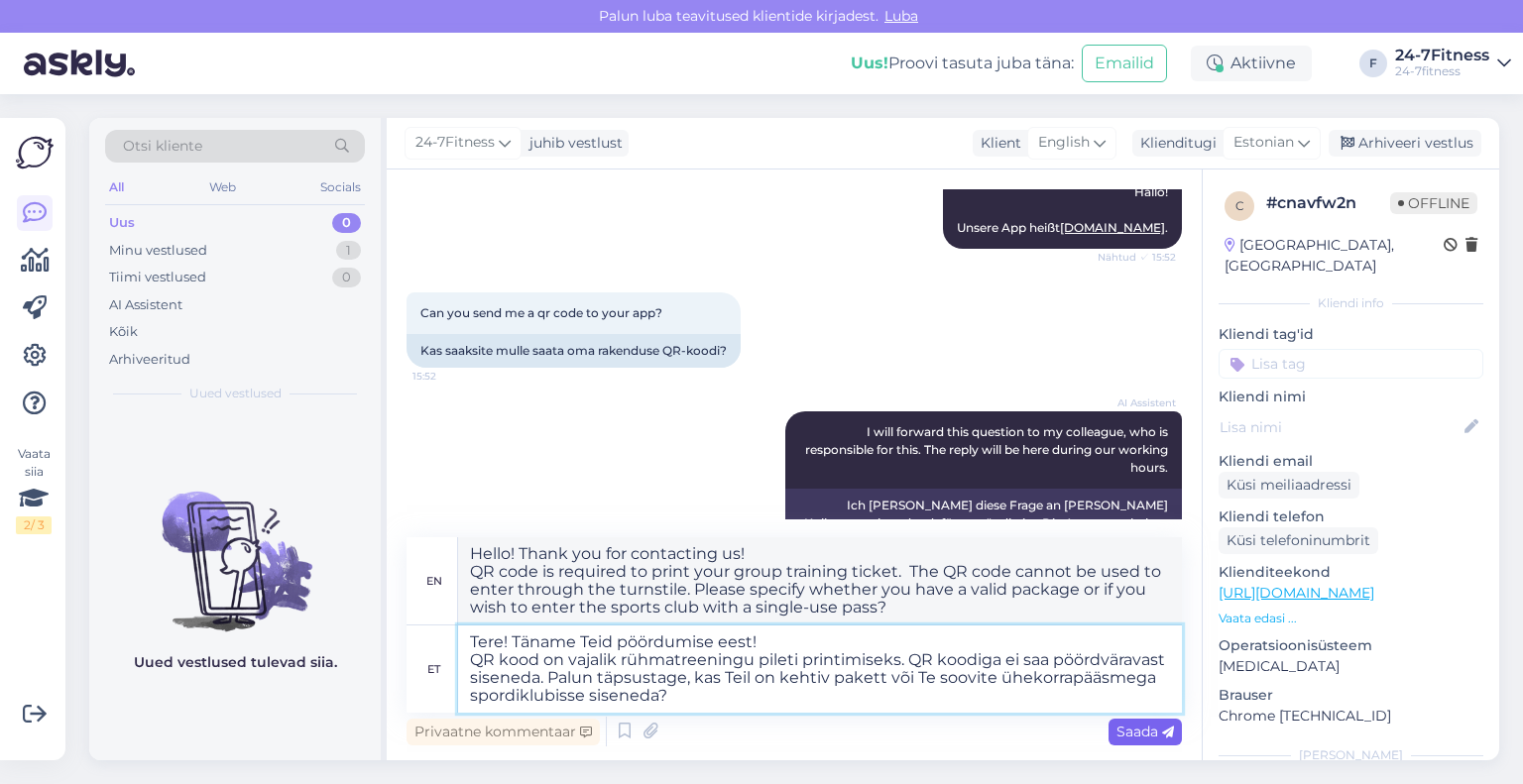 type on "Tere! Täname Teid pöördumise eest!
QR kood on vajalik rühmatreeningu pileti printimiseks. QR koodiga ei saa pöördväravast siseneda. Palun täpsustage, kas Teil on kehtiv pakett või Te soovite ühekorrapääsmega spordiklubisse siseneda?" 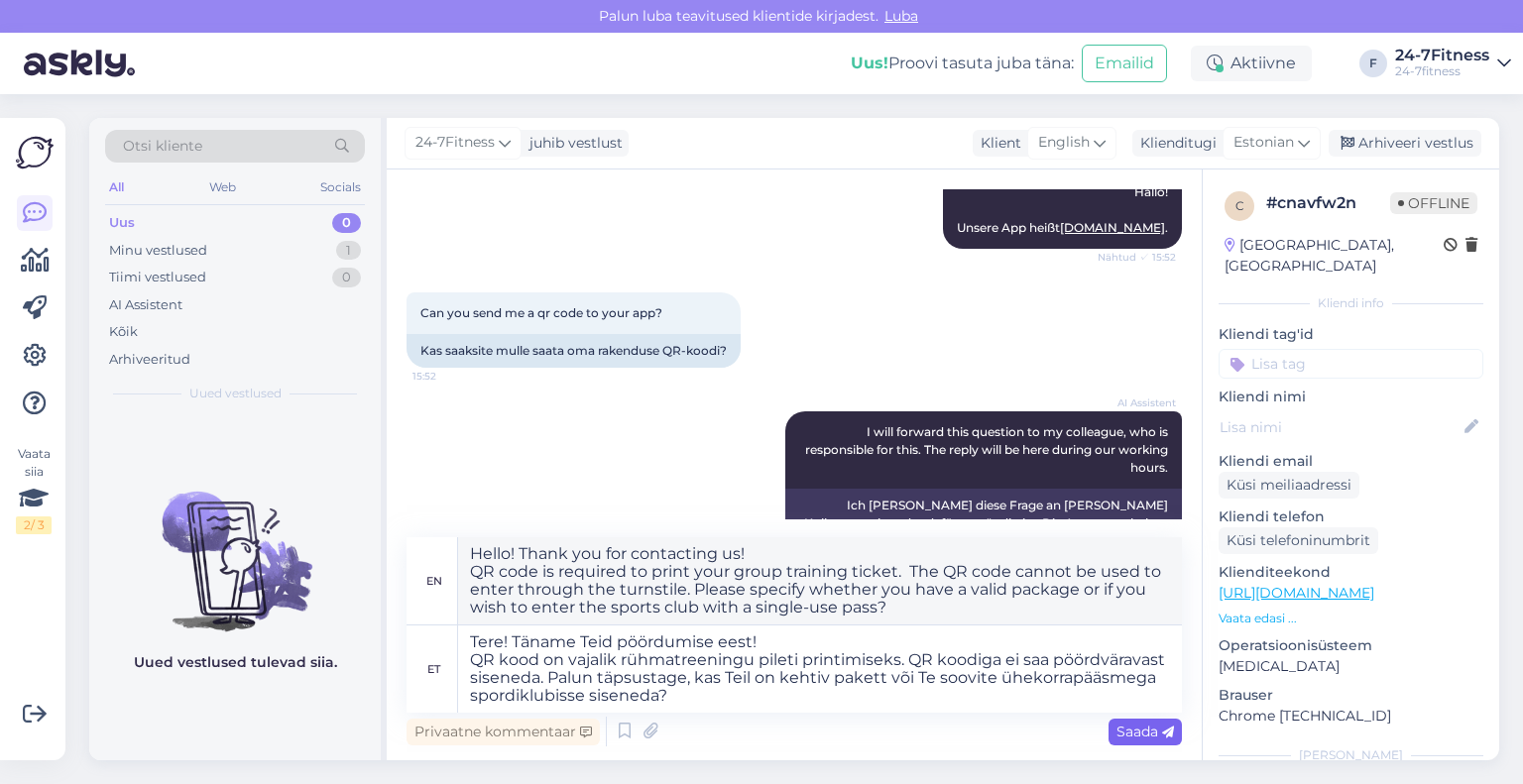 click on "Saada" at bounding box center [1145, 731] 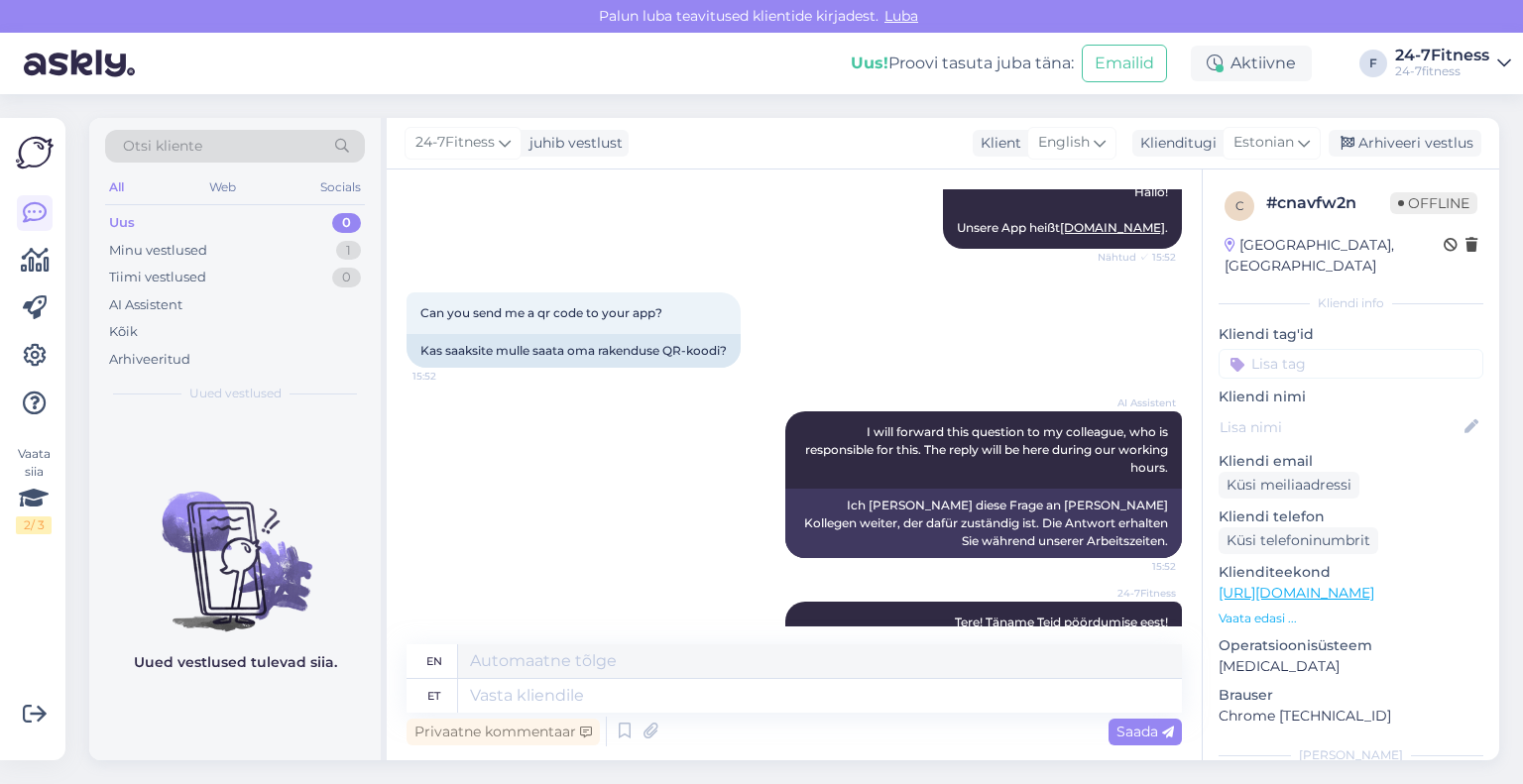 scroll, scrollTop: 456, scrollLeft: 0, axis: vertical 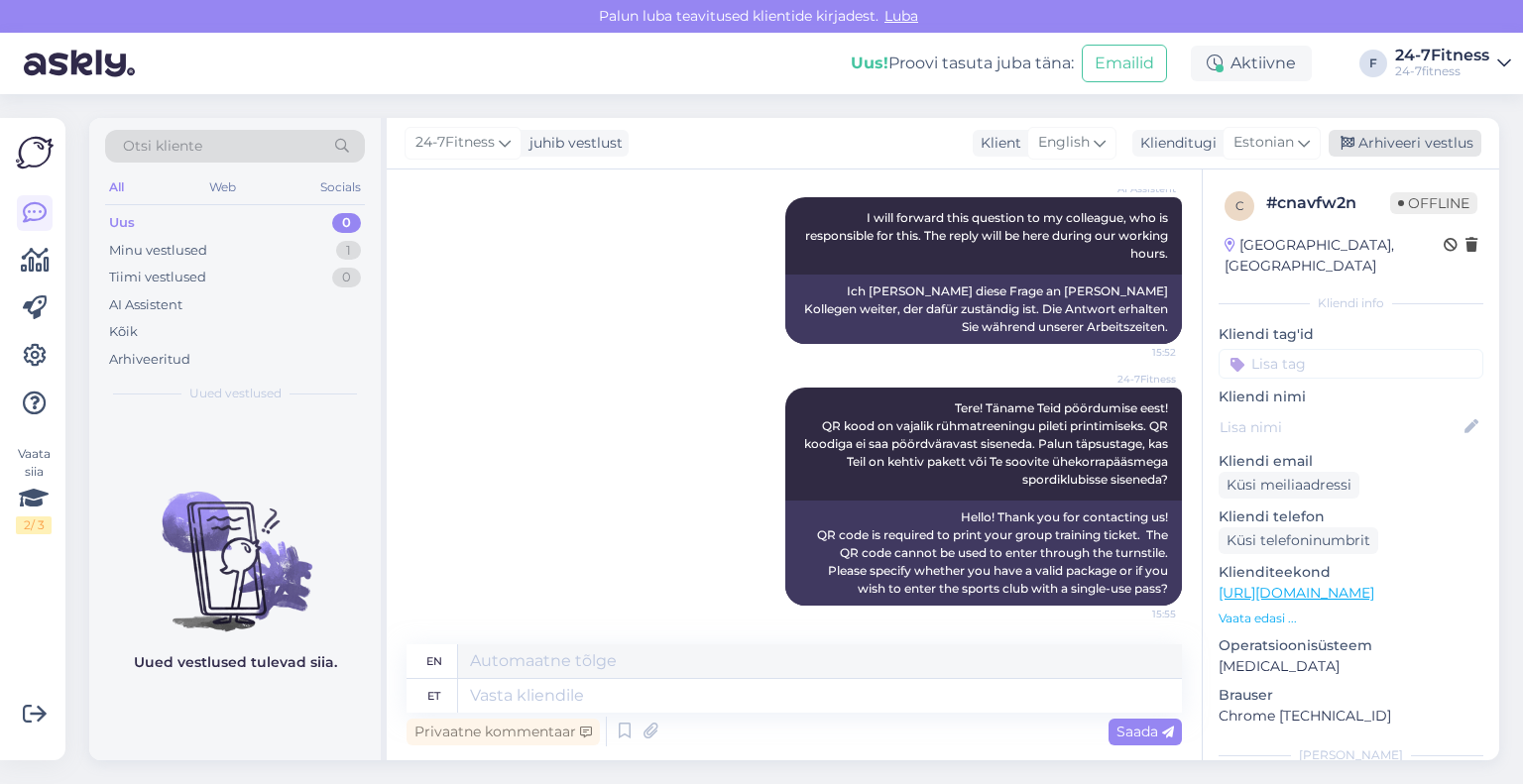 click on "Arhiveeri vestlus" at bounding box center [1405, 143] 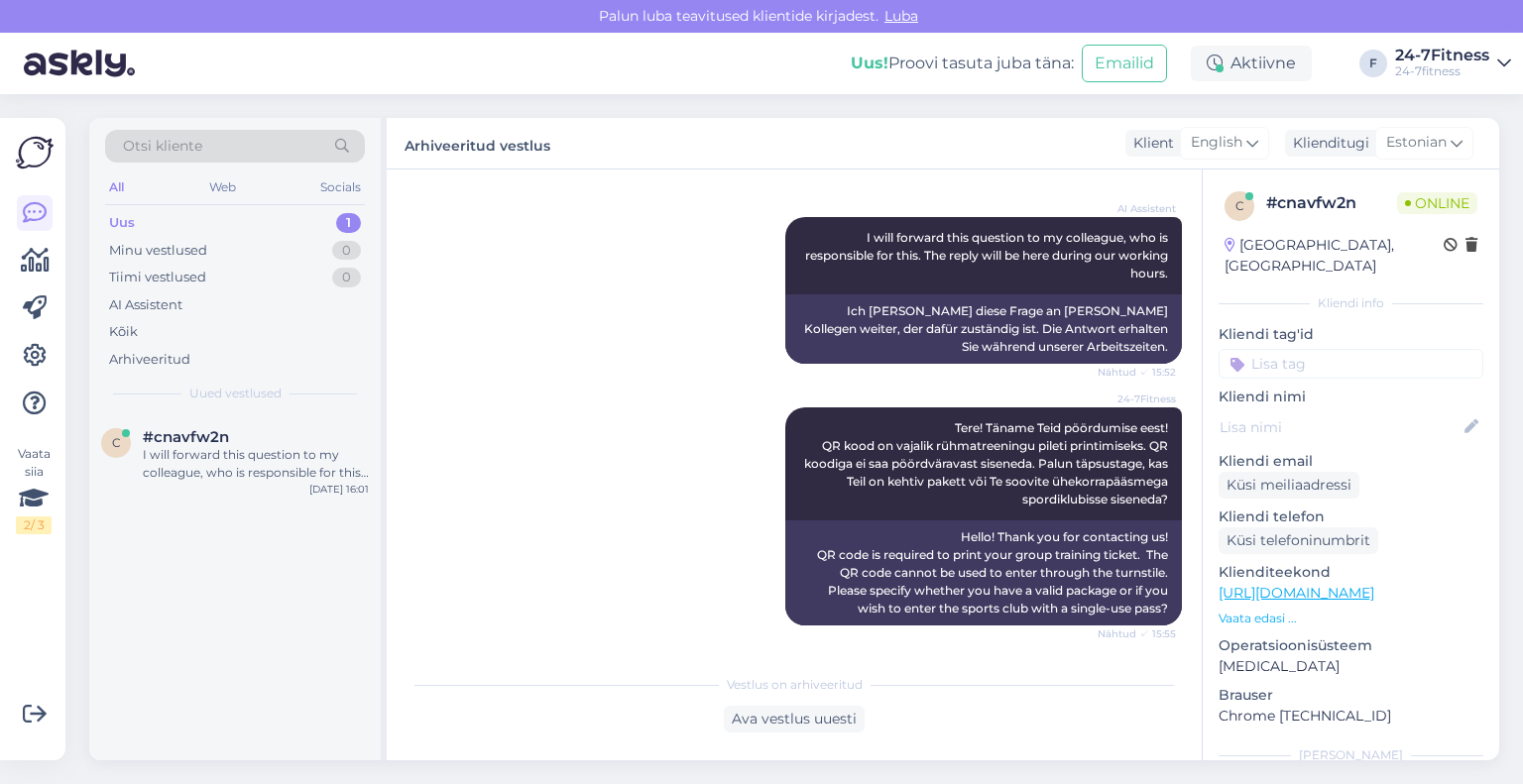 scroll, scrollTop: 973, scrollLeft: 0, axis: vertical 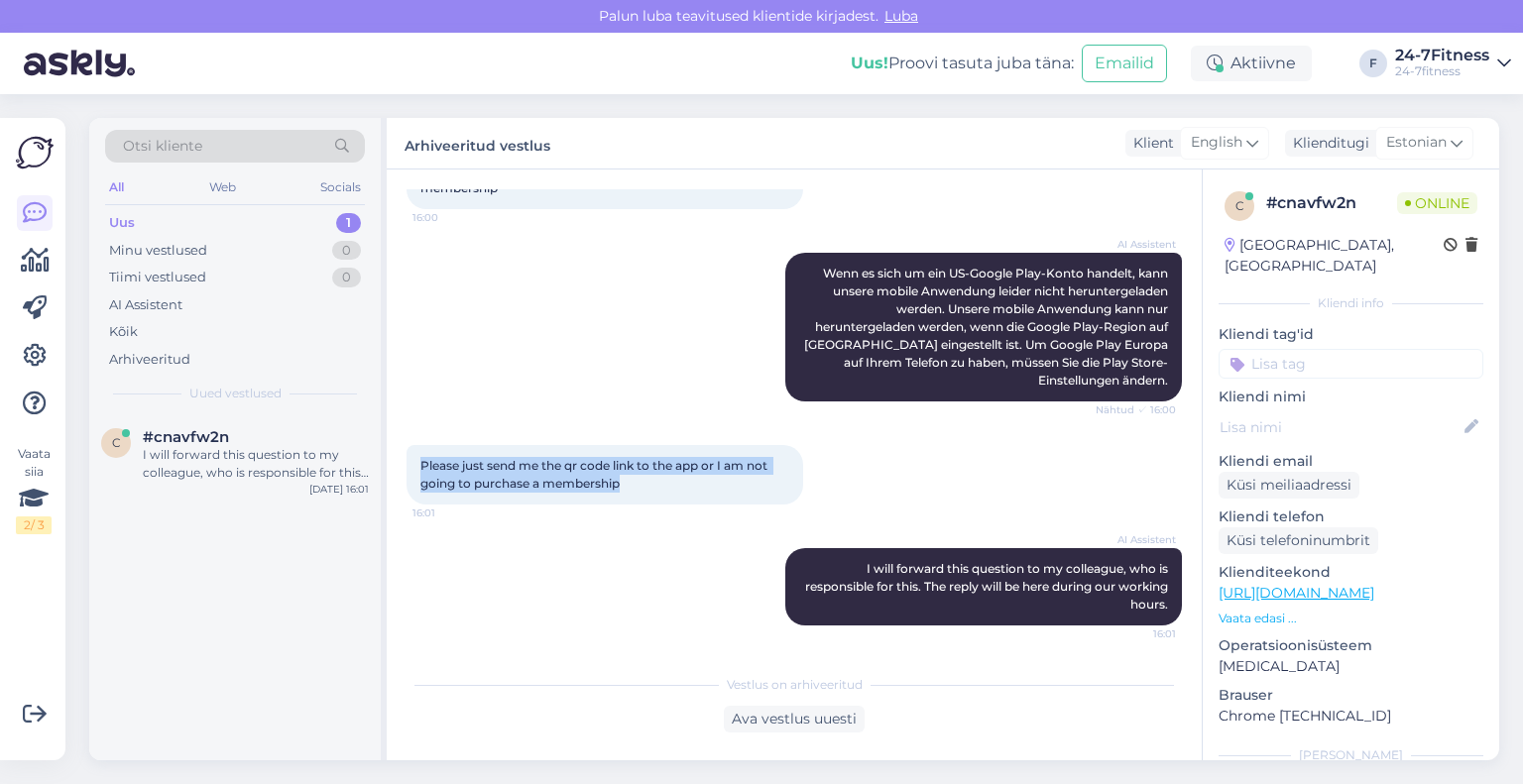 drag, startPoint x: 645, startPoint y: 483, endPoint x: 414, endPoint y: 458, distance: 232.34888 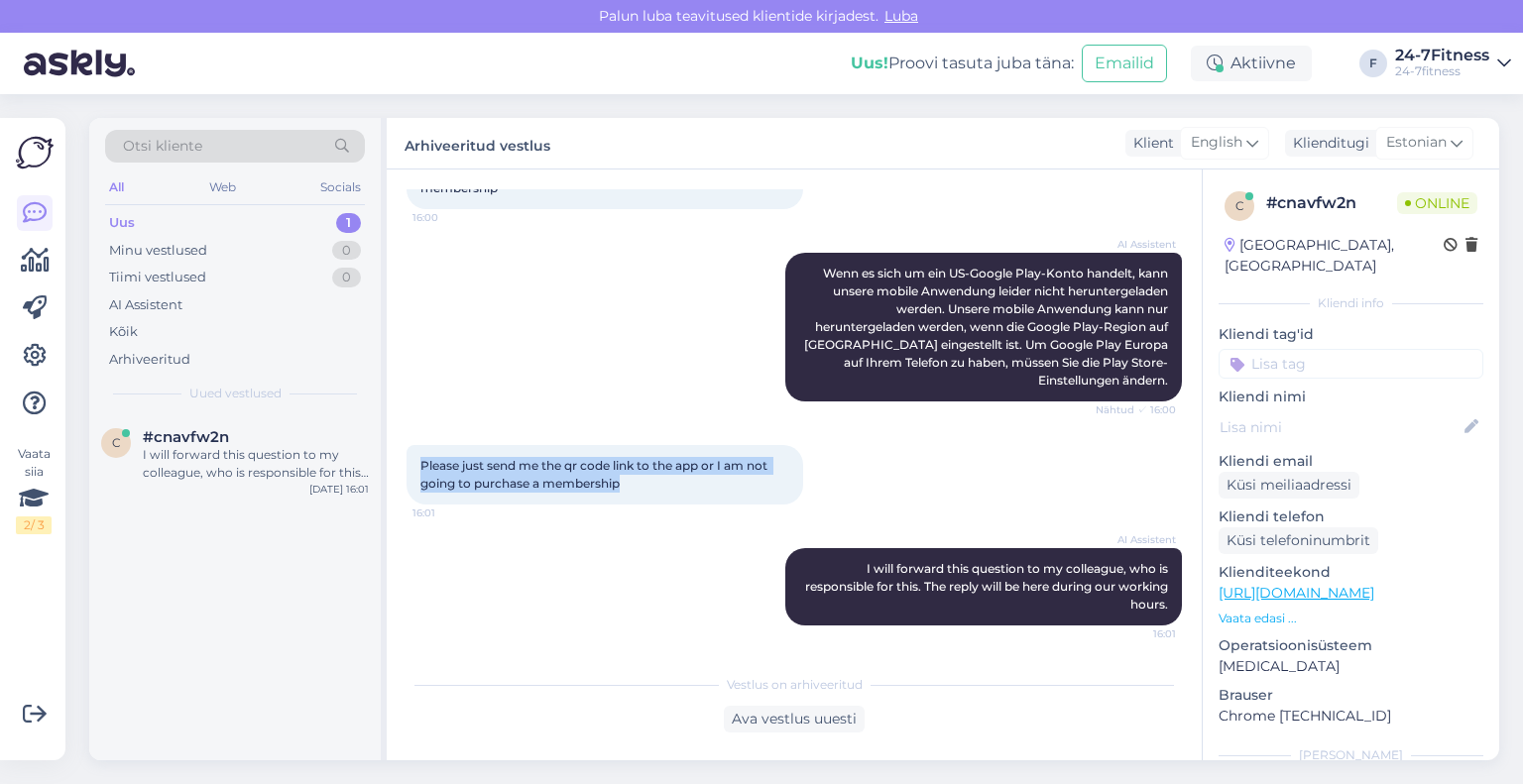 click on "Please just send me the qr code link to the app or I am not going to purchase a membership 16:01" at bounding box center (605, 475) 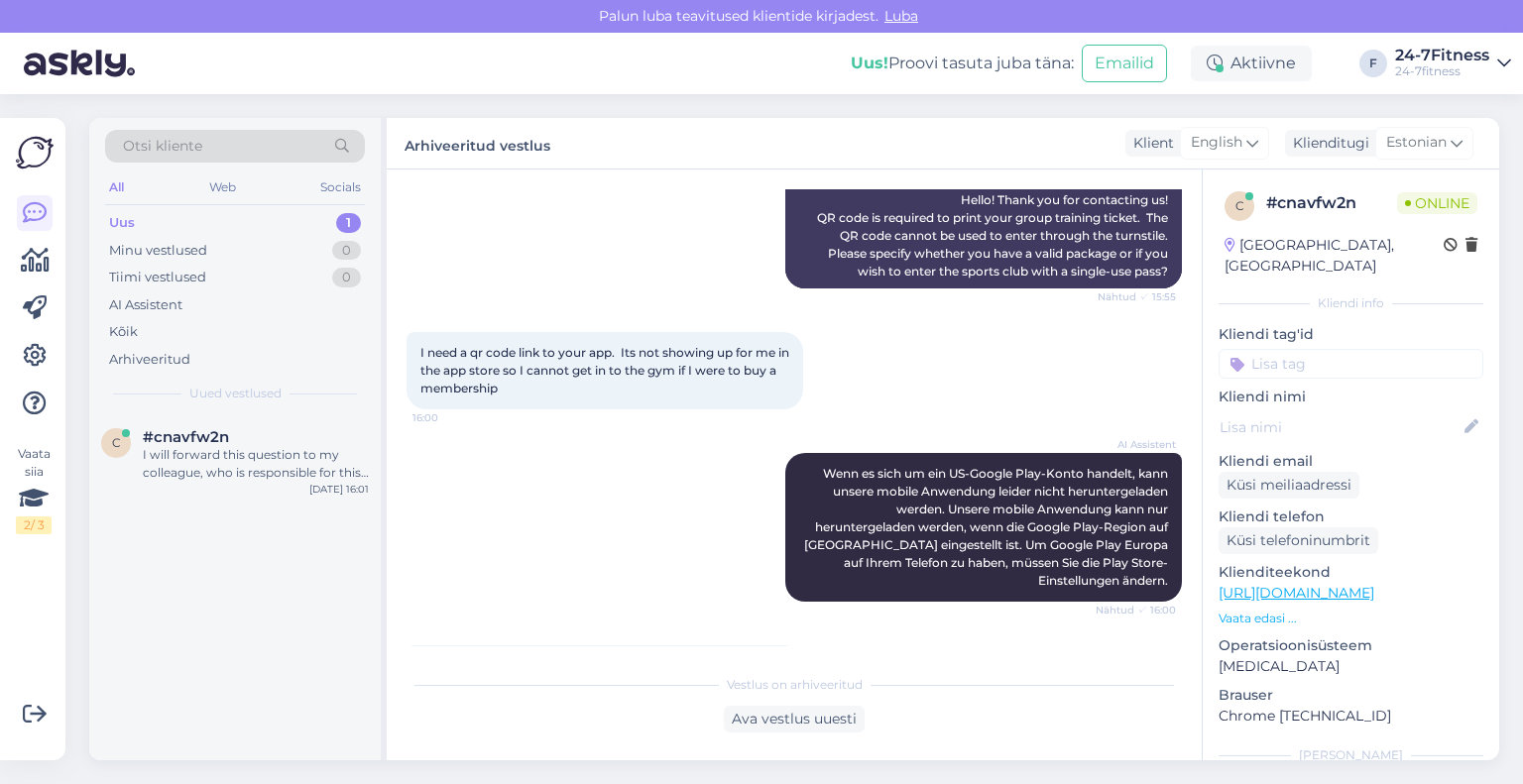 scroll, scrollTop: 776, scrollLeft: 0, axis: vertical 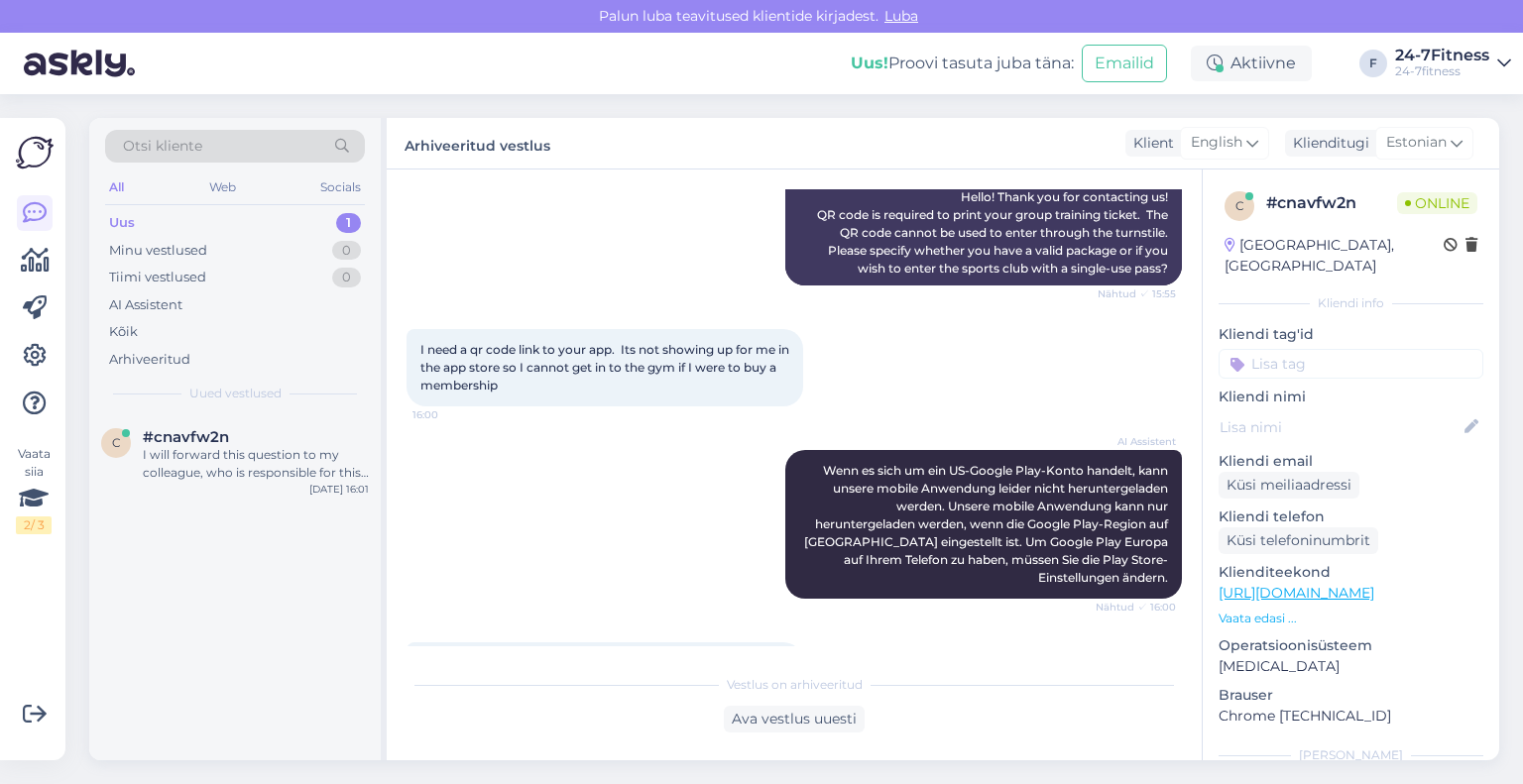 drag, startPoint x: 526, startPoint y: 382, endPoint x: 409, endPoint y: 340, distance: 124.3101 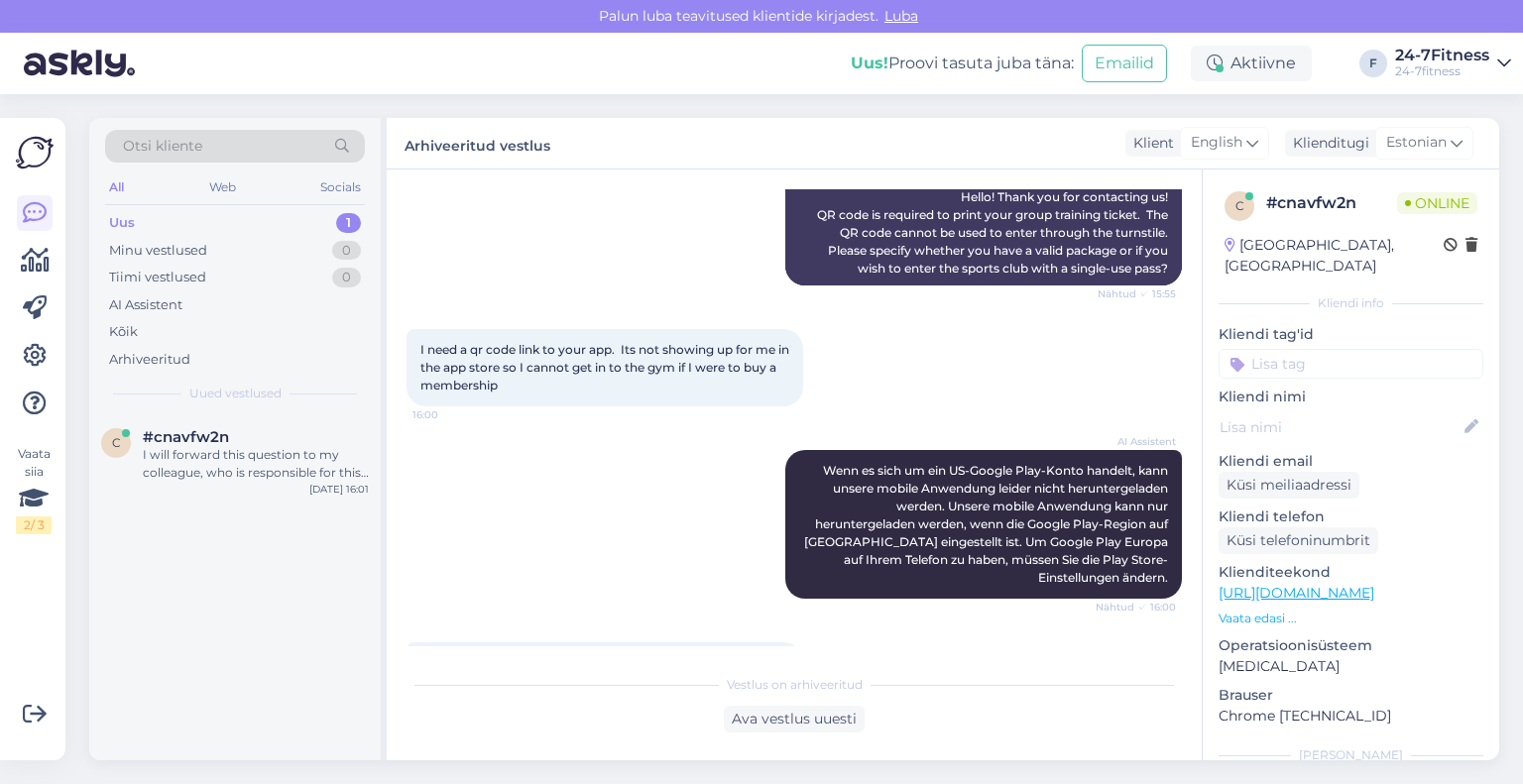 click on "I need a qr code link to your app.  Its not showing up for me in the app store so I cannot get in to the gym if I were to buy a membership  16:00" at bounding box center [605, 368] 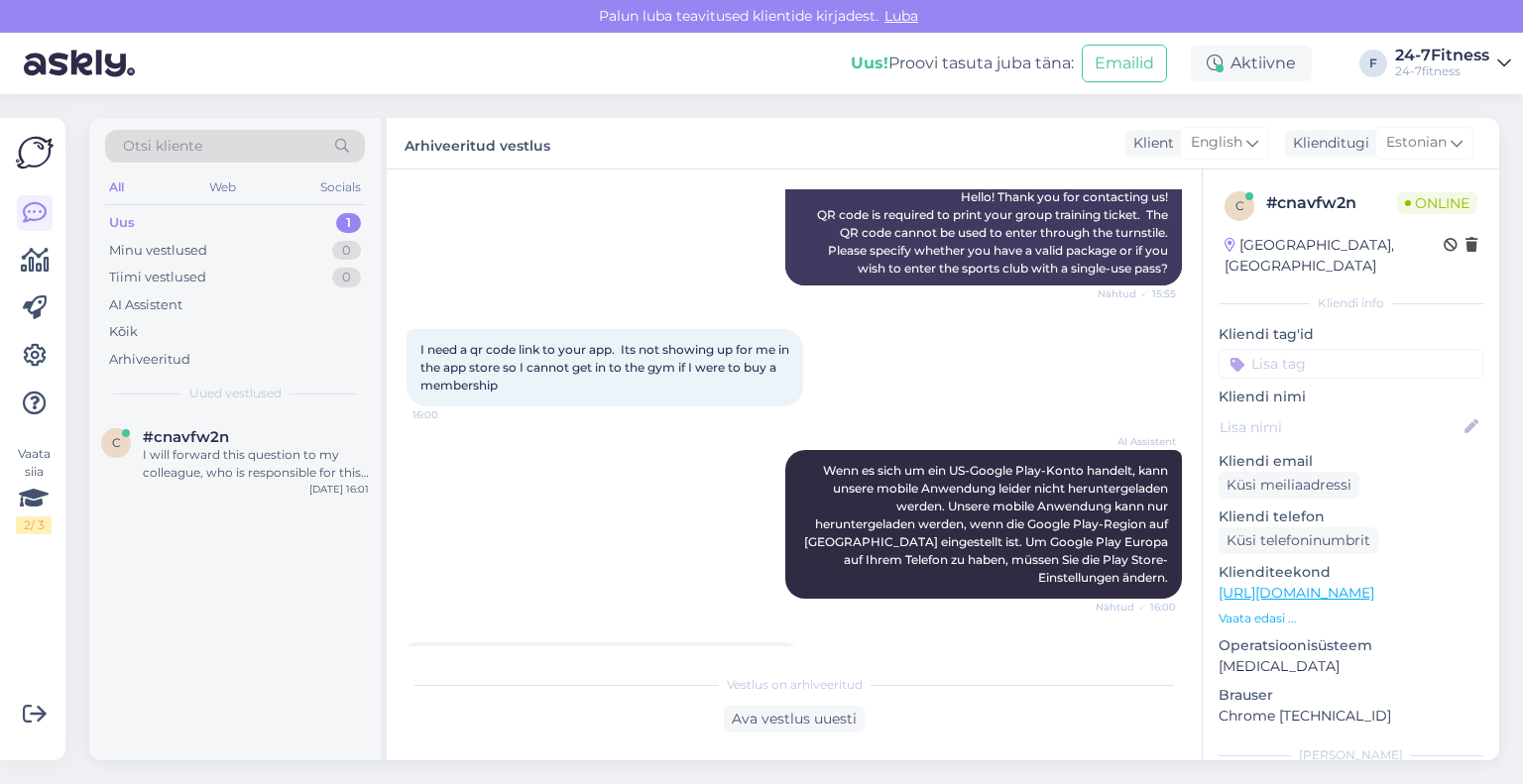 copy on "I need a qr code link to your app.  Its not showing up for me in the app store so I cannot get in to the gym if I were to buy a membership" 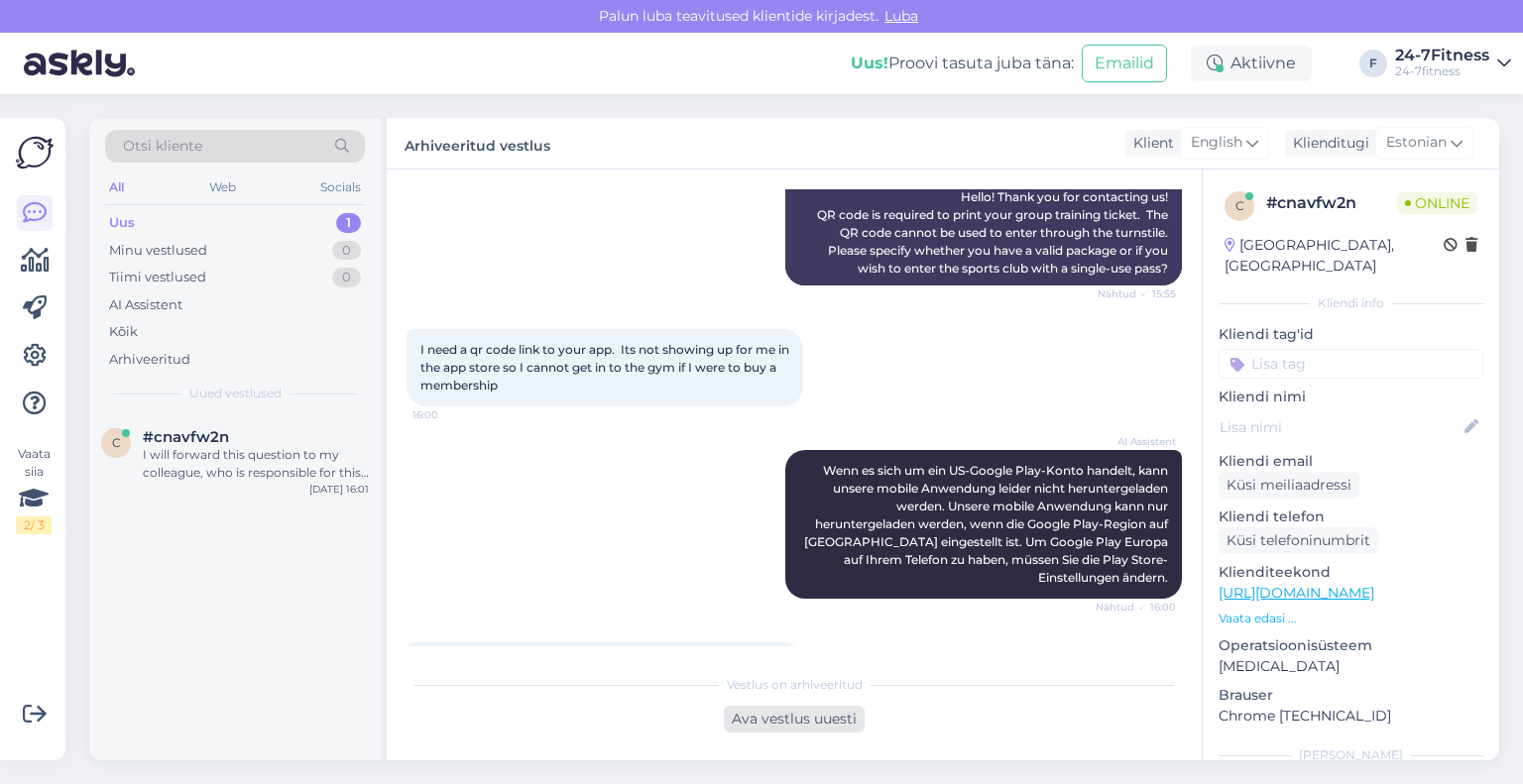 click on "Ava vestlus uuesti" at bounding box center (794, 719) 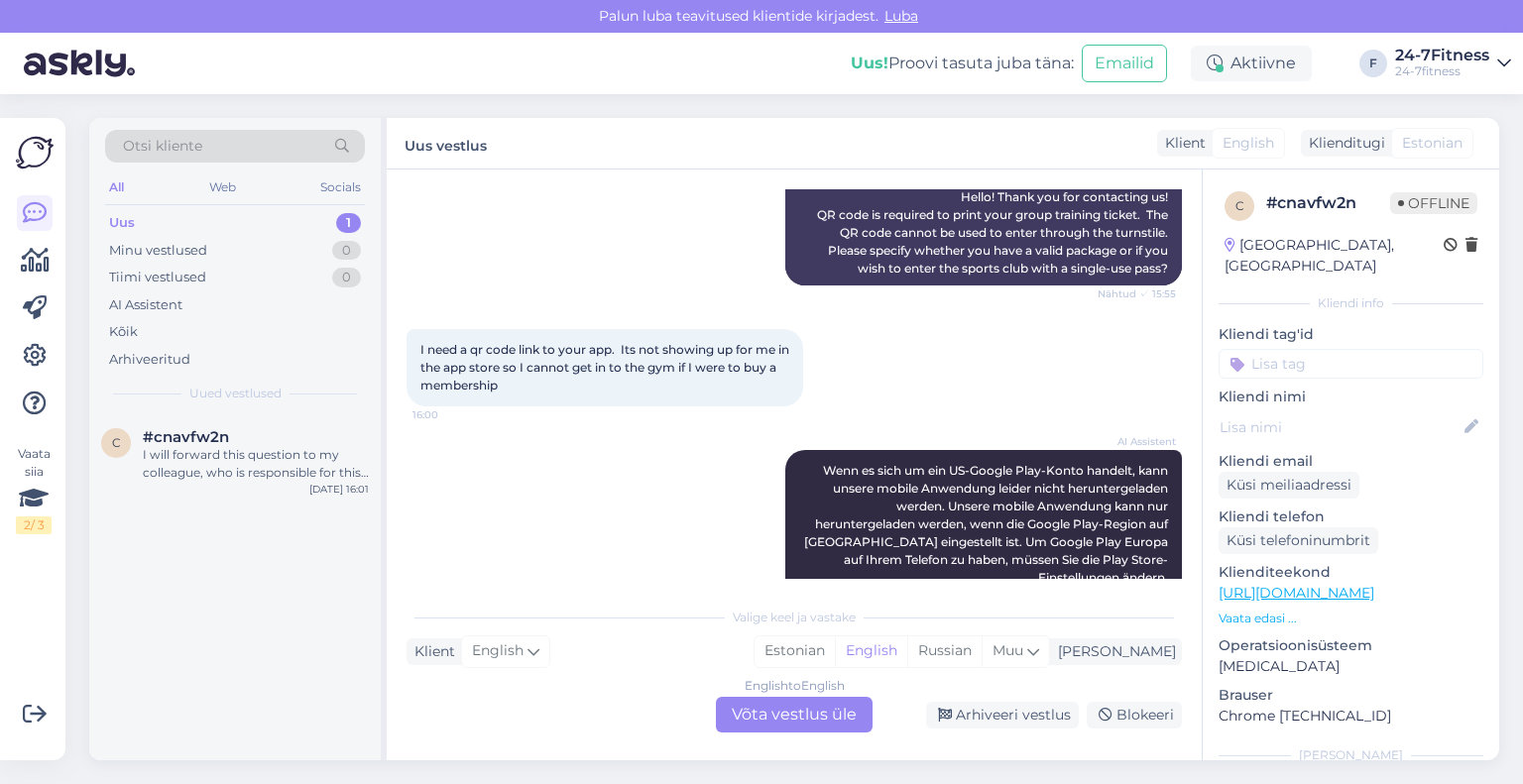 click on "English  to  English Võta vestlus üle" at bounding box center (794, 715) 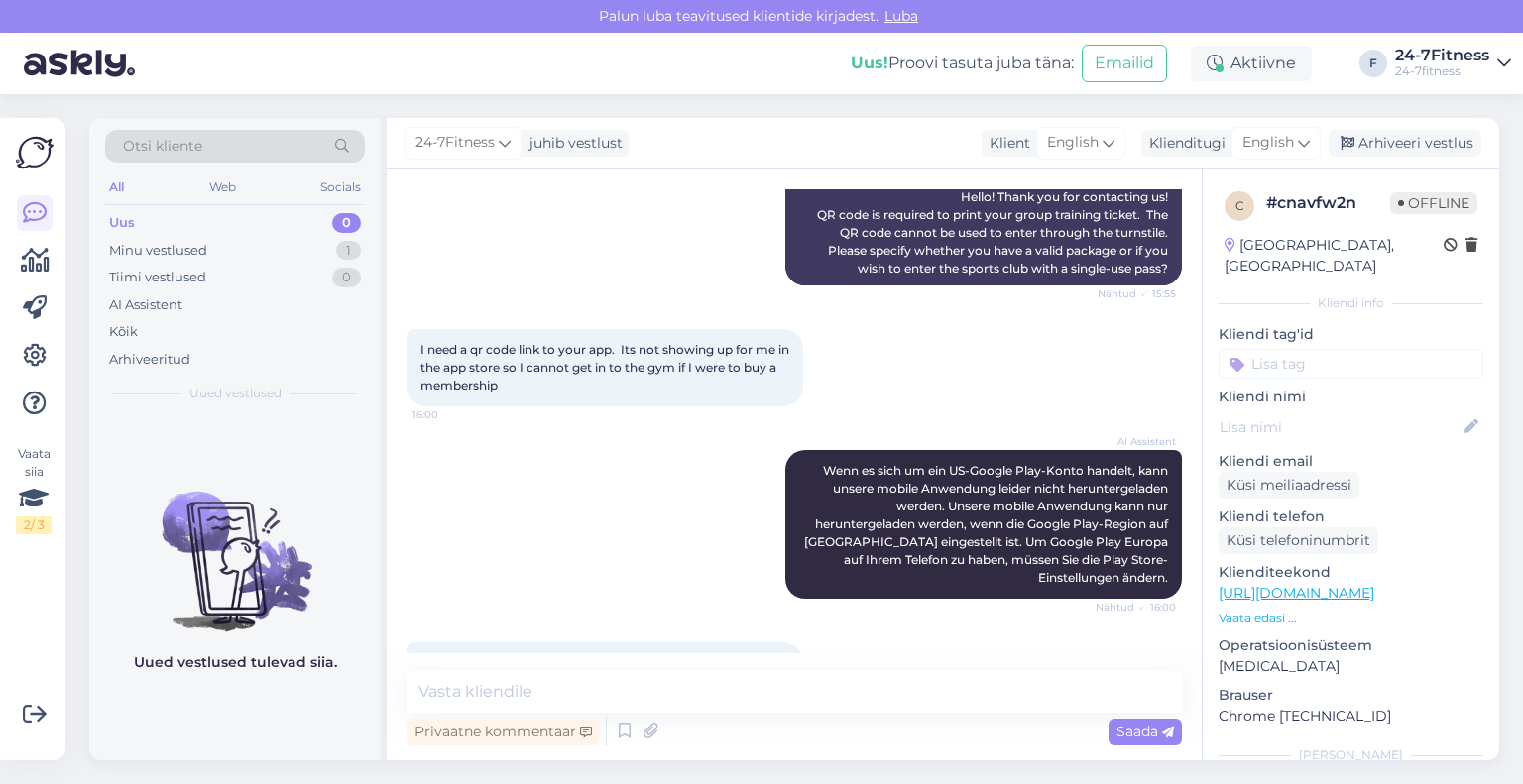 scroll, scrollTop: 967, scrollLeft: 0, axis: vertical 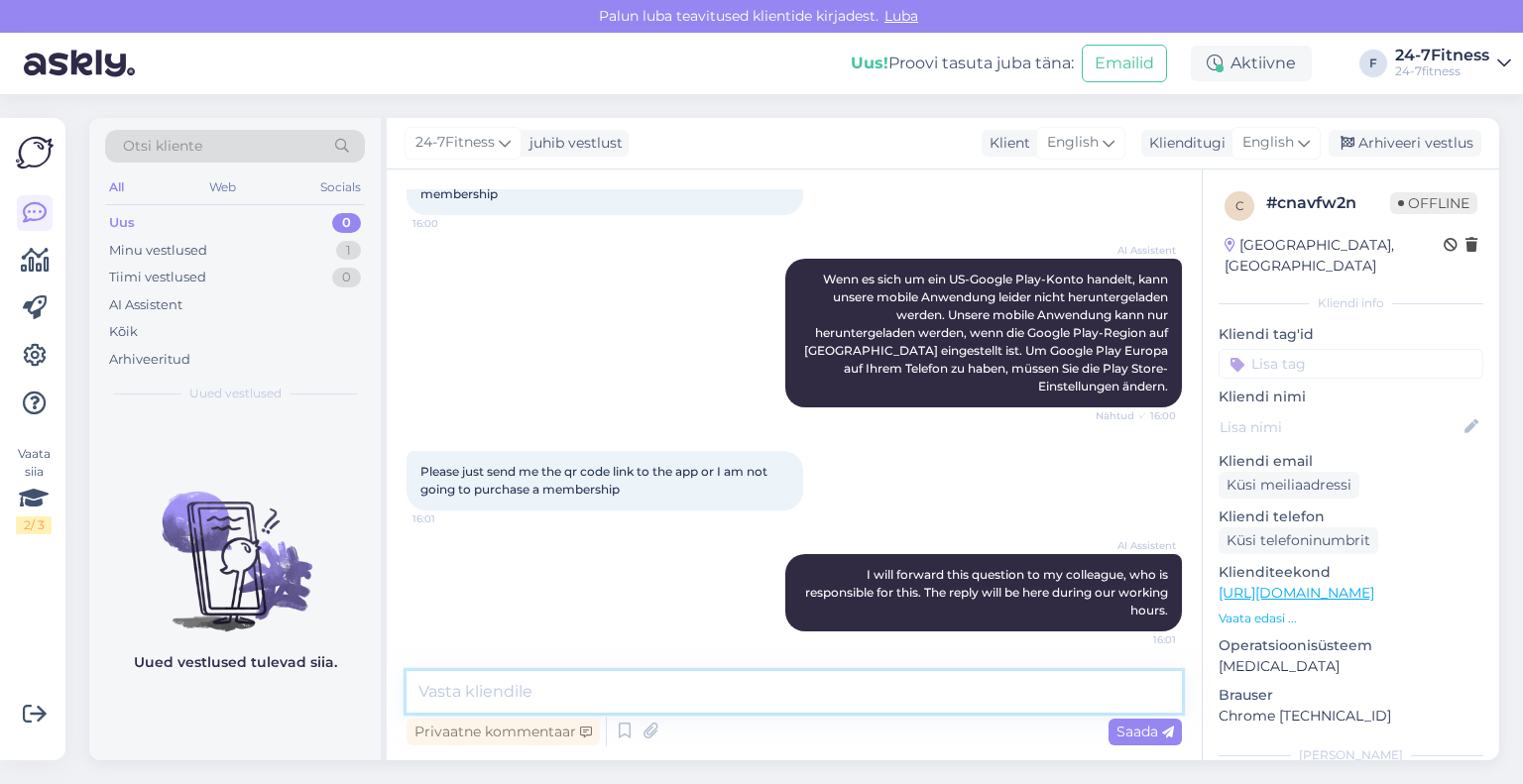 click at bounding box center (794, 692) 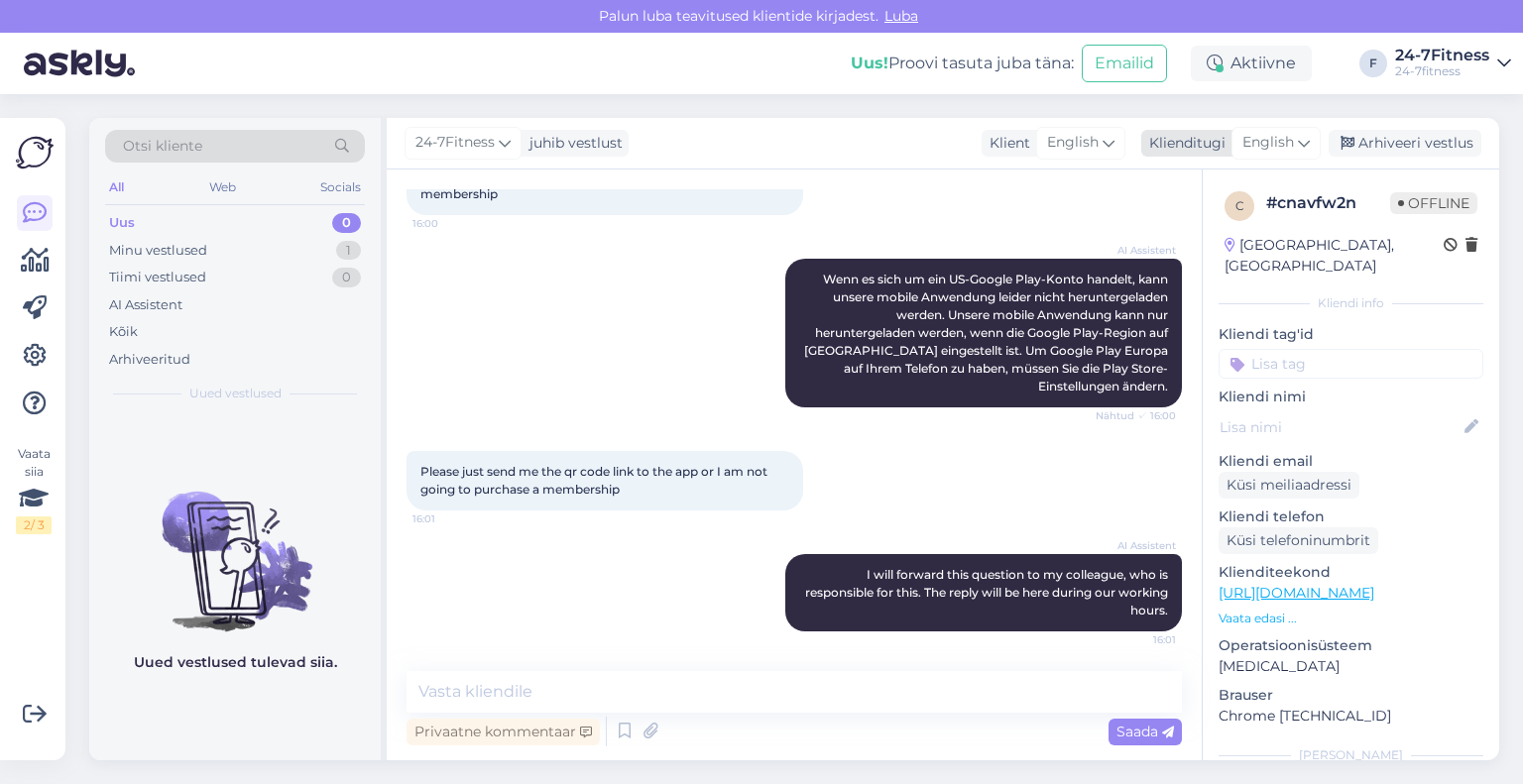 click on "Klienditugi" at bounding box center [1183, 143] 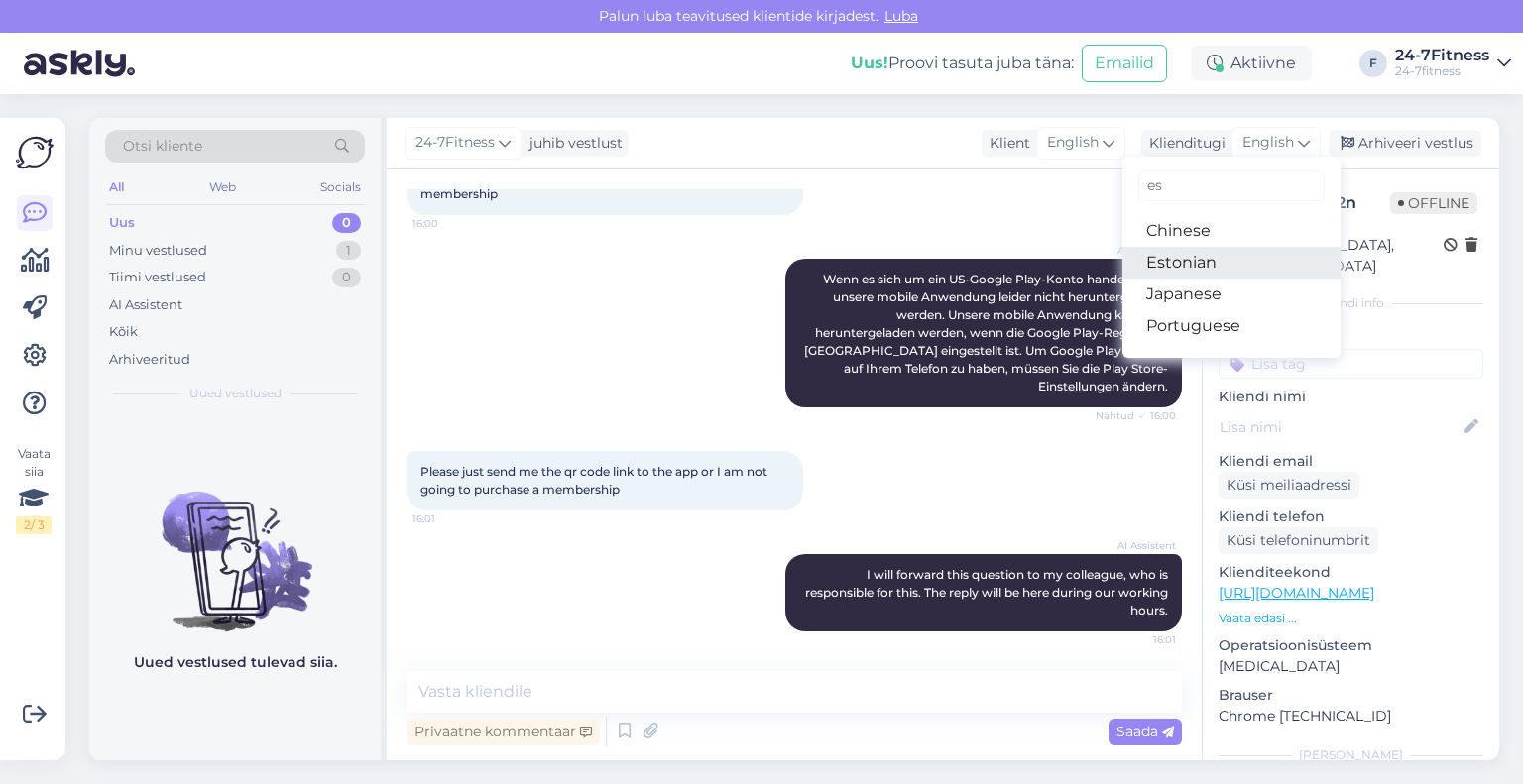 type on "es" 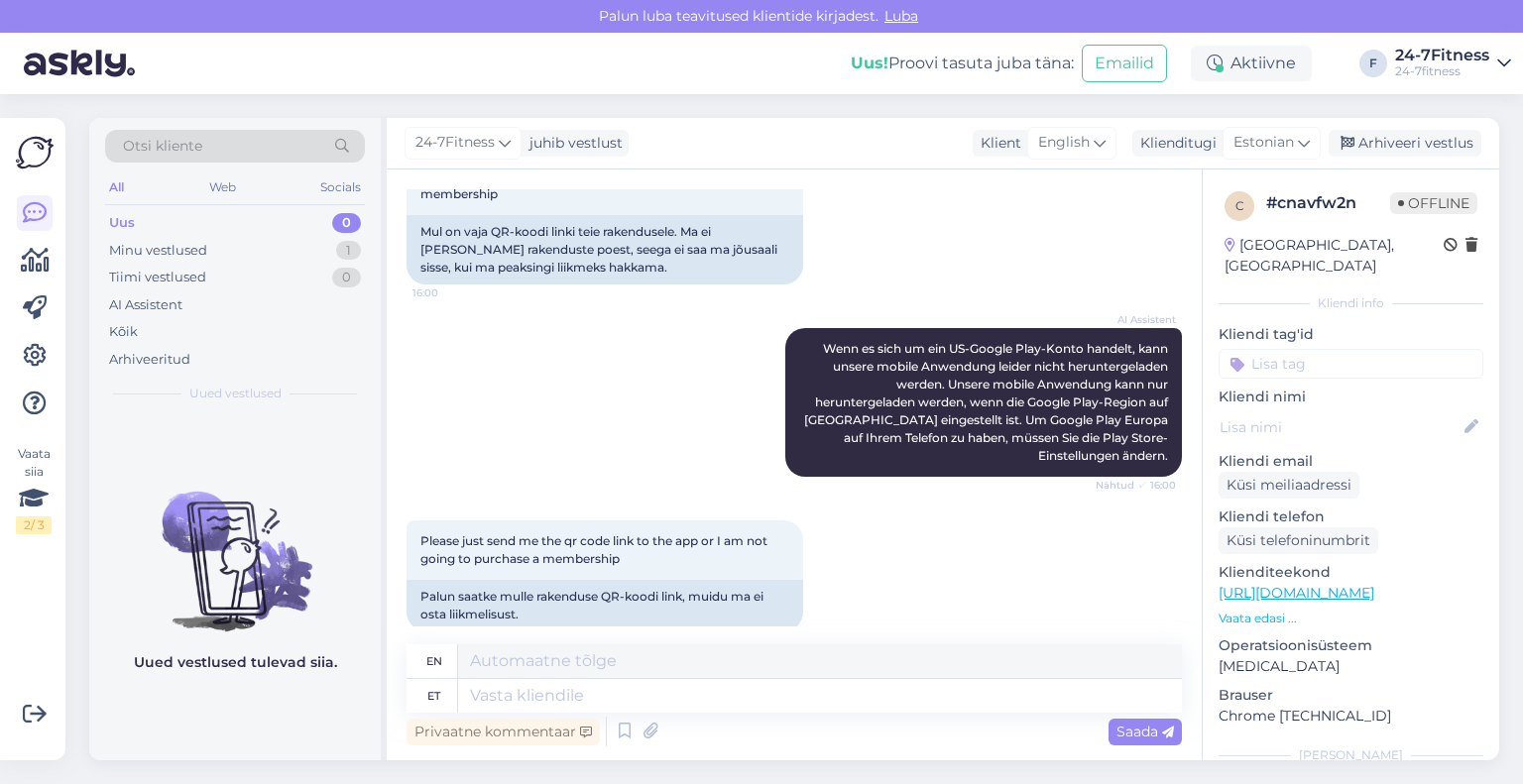 click at bounding box center [820, 696] 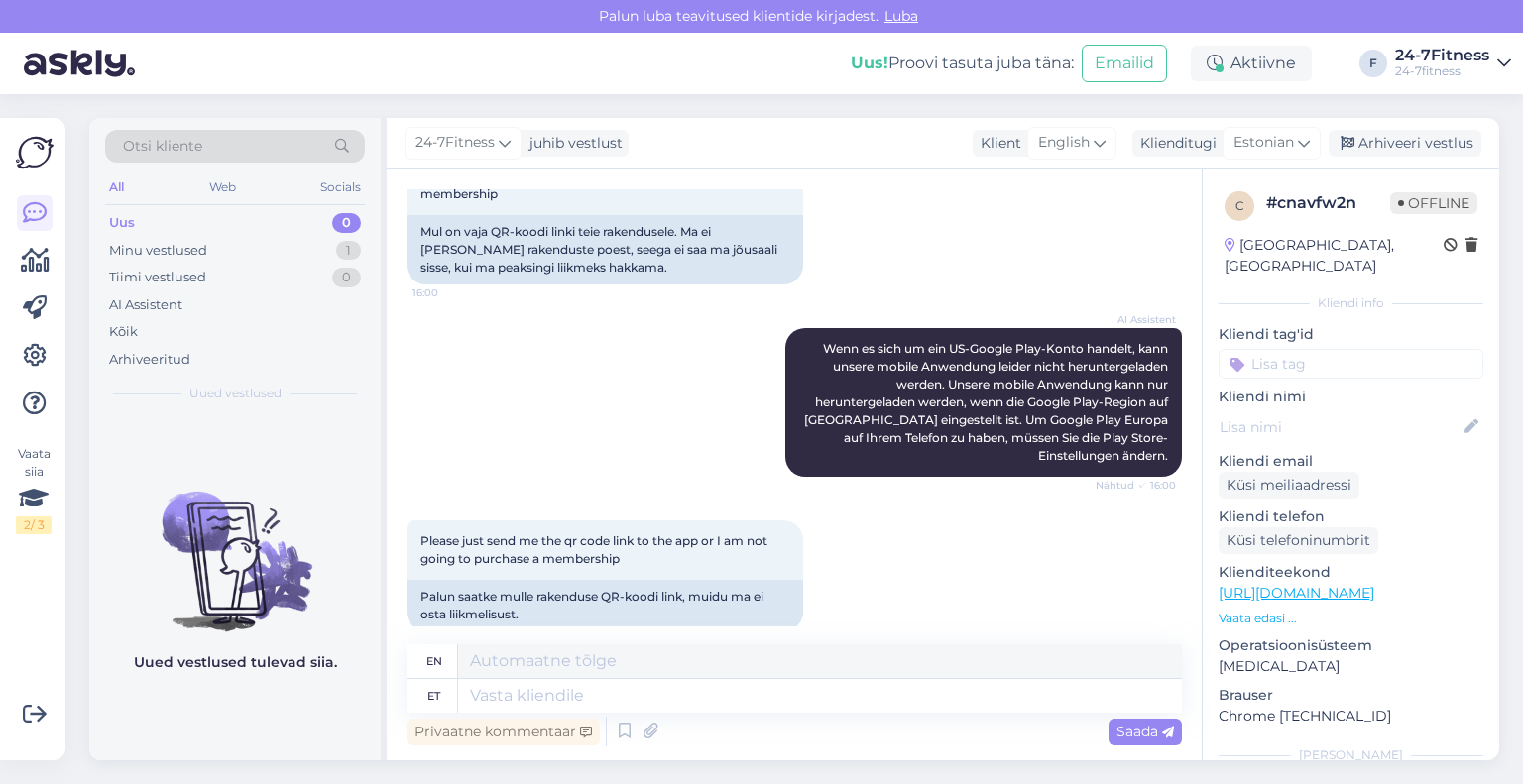 type on "Spordiklubi külastamiseks saate osta paketi meie kodulehelt. Erinevate pakettidega saate tutvuda siin -  [URL][DOMAIN_NAME] . Esmase liitumise puhul lisandub paketitasule ka liitumistasu summas 10 eurot. Samuti on Teil võimalik osta ühekorrapääse spordiklubi pöördvärava küljes olevast kaardimakseterminalist. Ühekorrapääse maksab 7 eurot. Tasumiseks peab olema viipemakse lubatud/aktiveeritud.
Pärast paketi ostu palun laadige oma telefoni [PERSON_NAME] mobiilirakendus. Logige mobiilirakendusse sisse samade andmetega, mis Te sisestasite kodulehel (e-post, parool). Selleks, et mobiilirakendus toimiks on vajalik telefonis internetiühendus ning rakendusel peab olema lubatud GPSile ligipääs.
Sisenemiseks tuleb seista värava ees. [PERSON_NAME] rakenduses avamise nuppu vajutanud, siis palun oodake rohelise tule süttimist väraval ning seejärel võite [PERSON_NAME] sektori vahele ja hakata väravat sisenemise suunas lükkama." 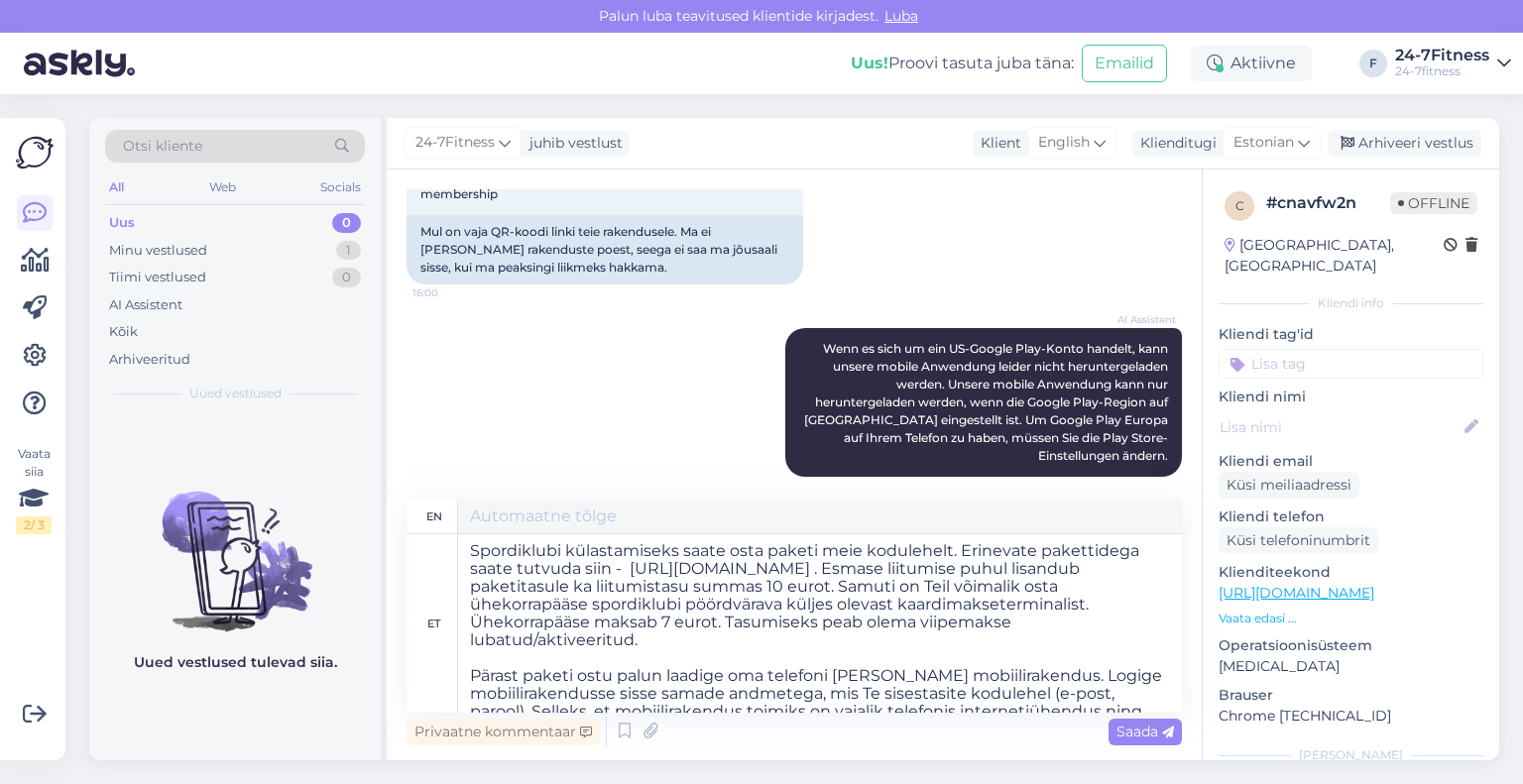 scroll, scrollTop: 105, scrollLeft: 0, axis: vertical 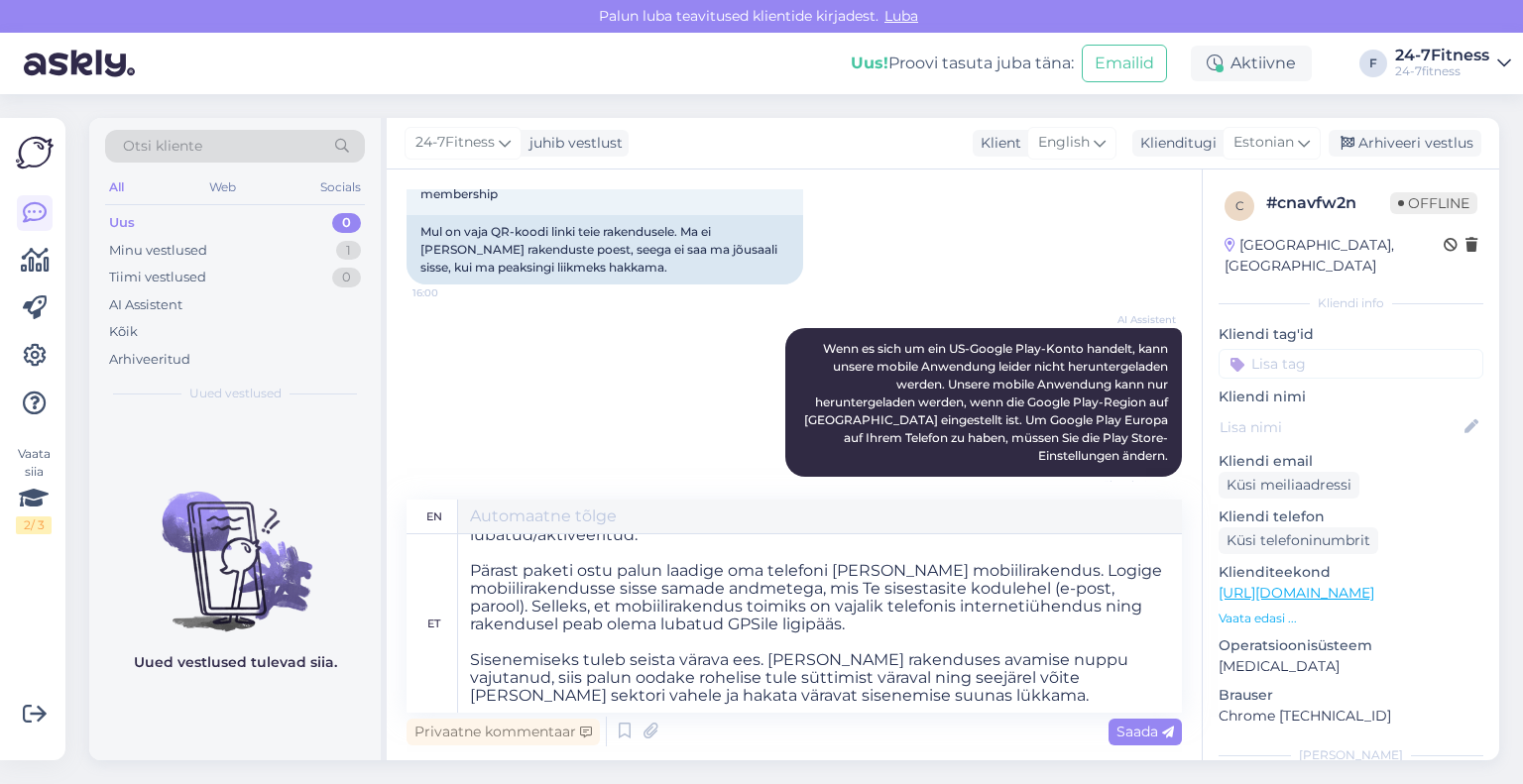 type on "You can purchase a package to visit the sports club from our website. You can view the different packages here - [URL][DOMAIN_NAME] .  A joining fee of
10 will be added to the package price for first-time memberships. You can also purchase a single-entry pass from the card payment terminal located at the sports club's turnstile.
single-entry pass costs €7.  Contactless payment must be enabled/activated to pay.  After purchasing a package, please download our mobile app to your phone. Log in to the mobile app using the same details you entered on the website (email, password).  For the mobile app to work, you need an internet connection on your phone, and the app must have permission to access GPS. To enter, stand in front of the gate. Once you have pressed
unlock button in the app, please wait for the
light to illuminate on the gate, then you can go between the gate sectors and start pushing the gate in the direction of entry." 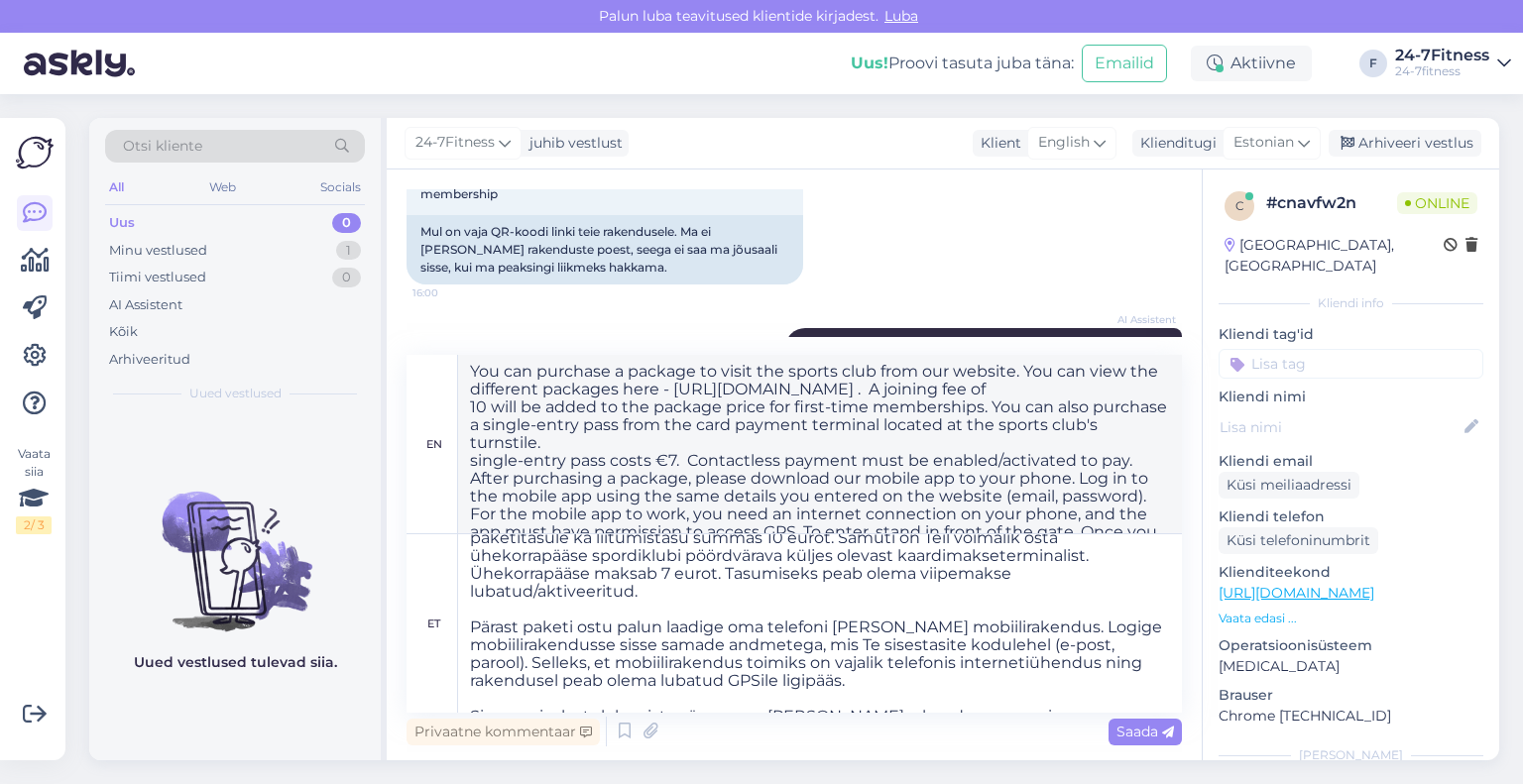 scroll, scrollTop: 0, scrollLeft: 0, axis: both 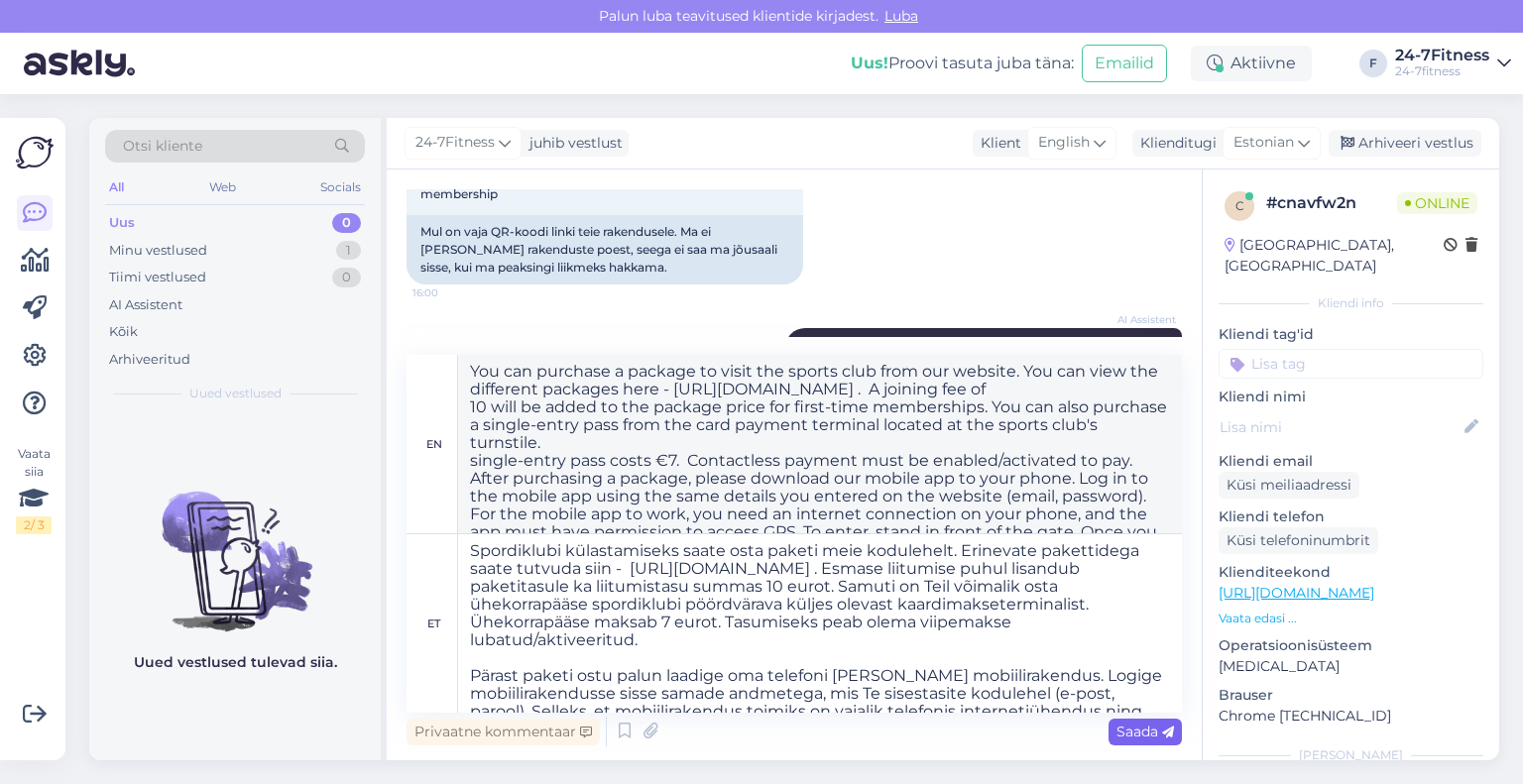 type on "Spordiklubi külastamiseks saate osta paketi meie kodulehelt. Erinevate pakettidega saate tutvuda siin -  [URL][DOMAIN_NAME] . Esmase liitumise puhul lisandub paketitasule ka liitumistasu summas 10 eurot. Samuti on Teil võimalik osta ühekorrapääse spordiklubi pöördvärava küljes olevast kaardimakseterminalist. Ühekorrapääse maksab 7 eurot. Tasumiseks peab olema viipemakse lubatud/aktiveeritud.
Pärast paketi ostu palun laadige oma telefoni [PERSON_NAME] mobiilirakendus. Logige mobiilirakendusse sisse samade andmetega, mis Te sisestasite kodulehel (e-post, parool). Selleks, et mobiilirakendus toimiks on vajalik telefonis internetiühendus ning rakendusel peab olema lubatud GPSile ligipääs.
Sisenemiseks tuleb seista värava ees. [PERSON_NAME] rakenduses avamise nuppu vajutanud, siis palun oodake rohelise tule süttimist väraval ning seejärel võite [PERSON_NAME] sektori vahele ja hakata väravat sisenemise suunas lükkama." 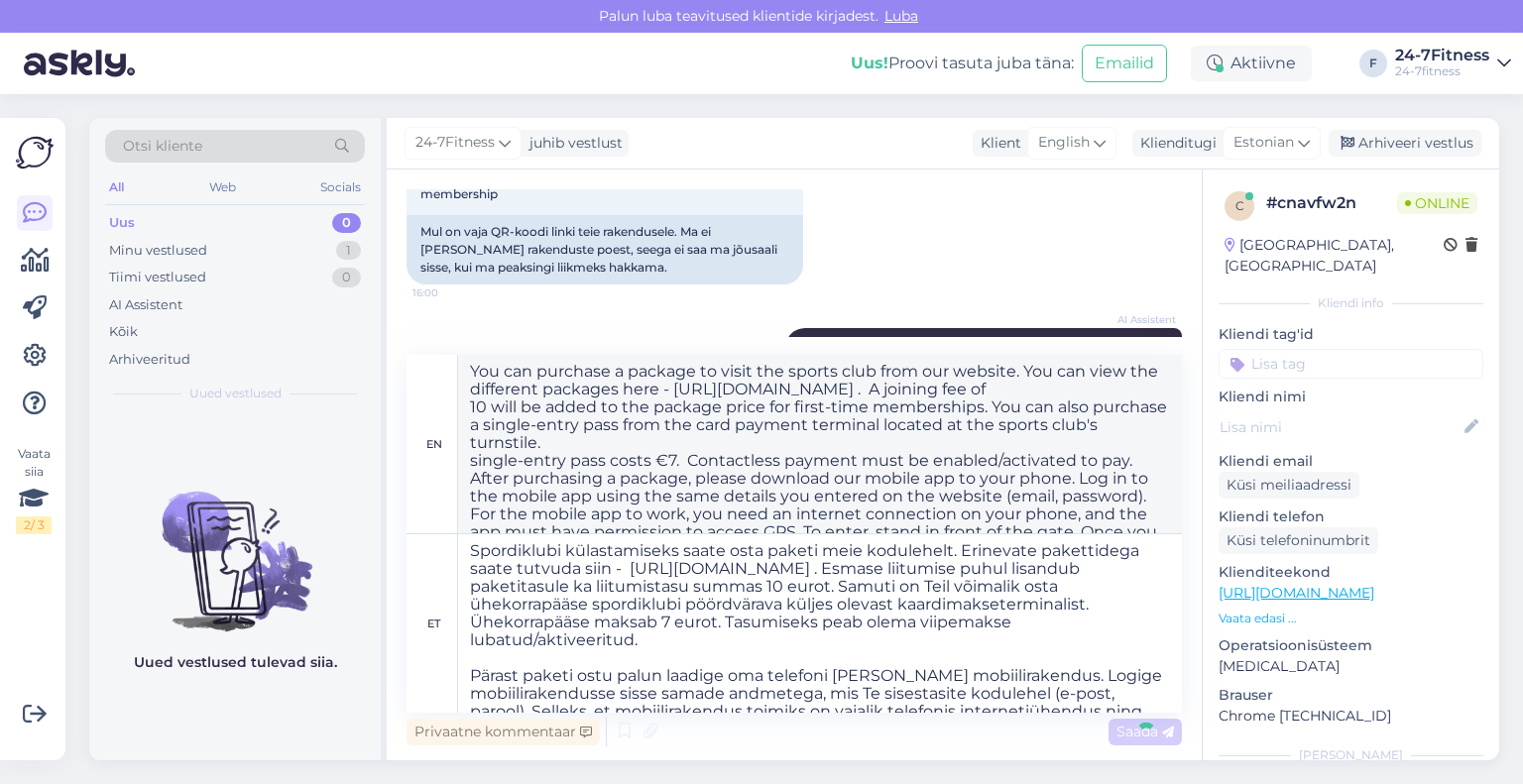 type 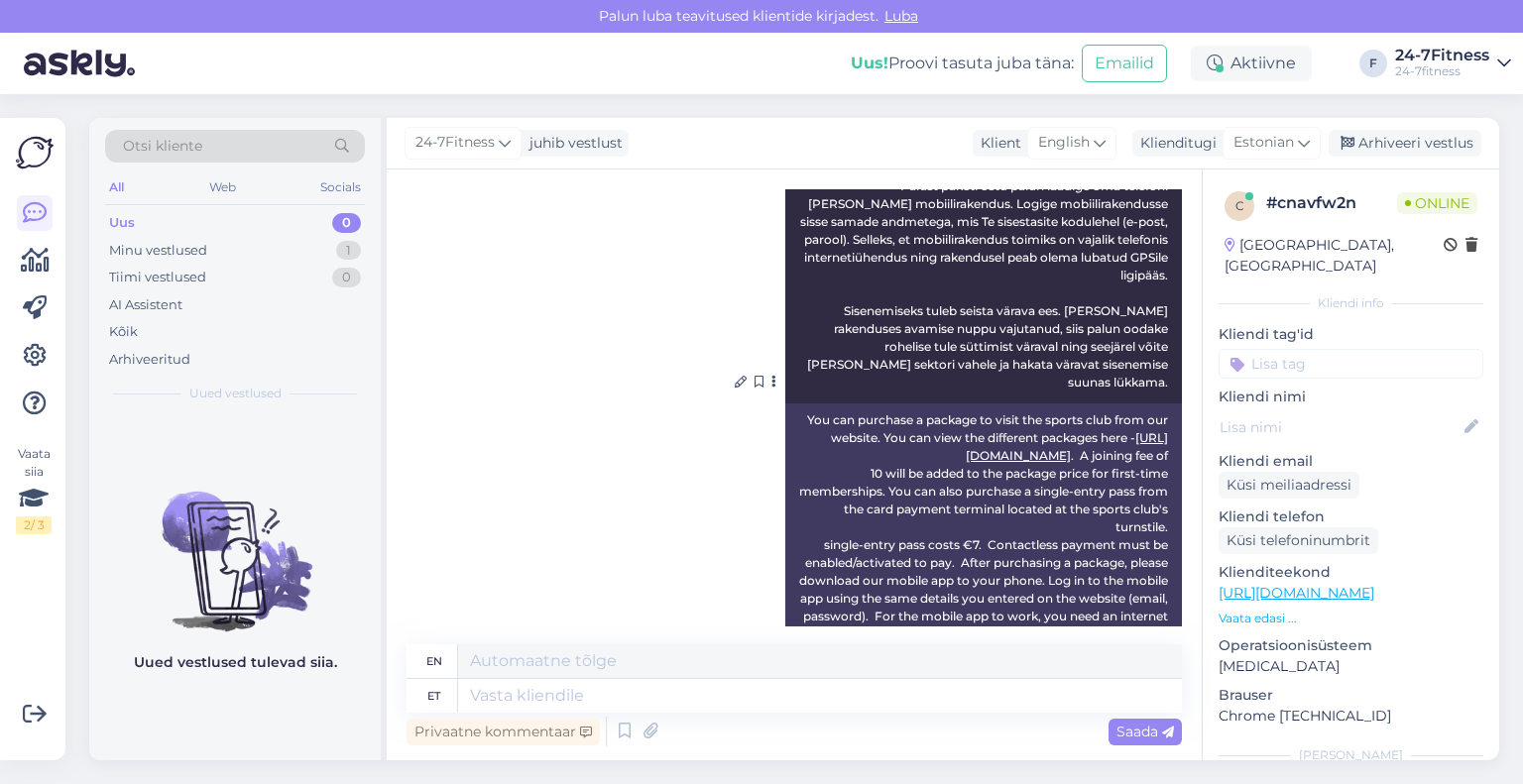 scroll, scrollTop: 1893, scrollLeft: 0, axis: vertical 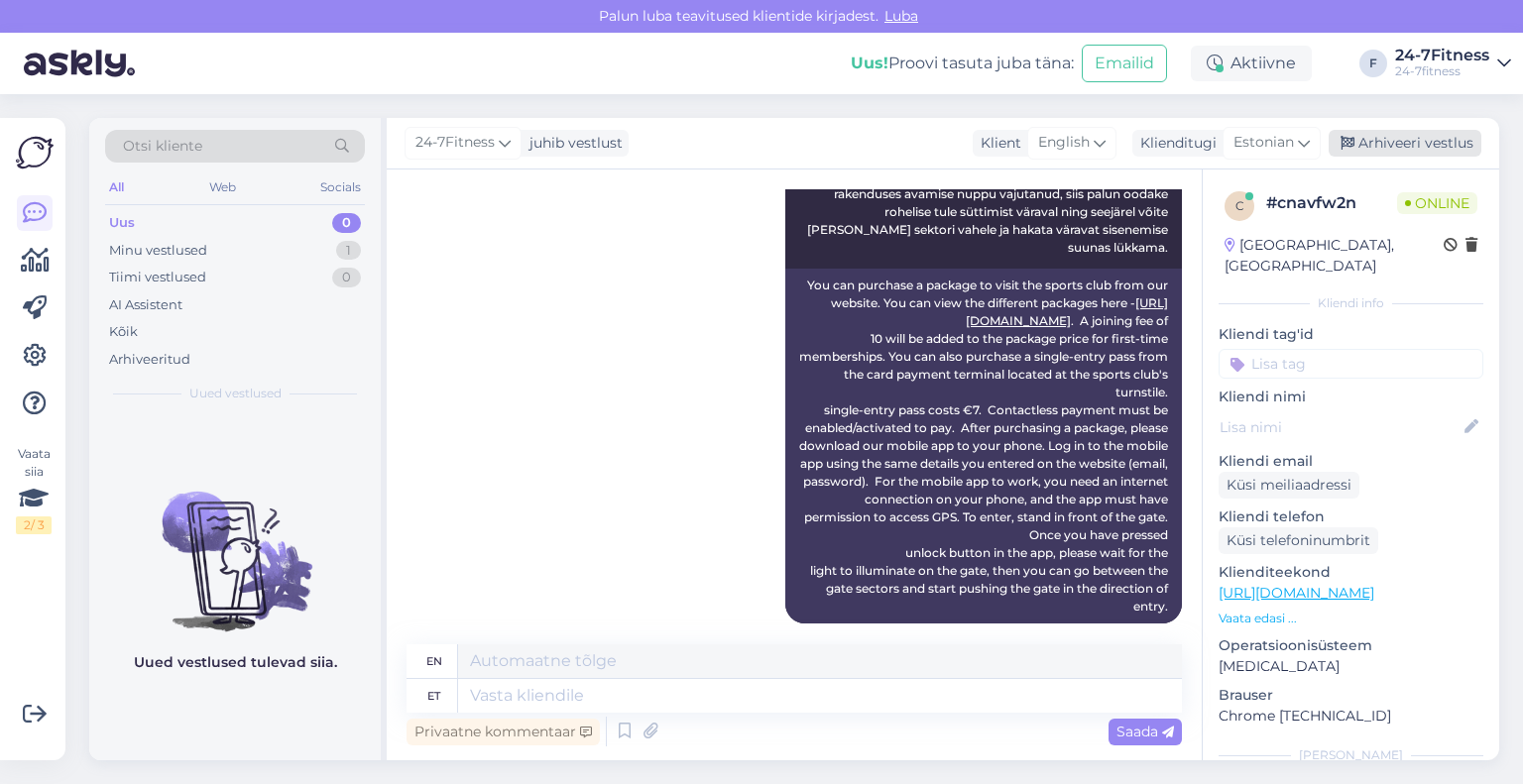 click on "Arhiveeri vestlus" at bounding box center [1405, 143] 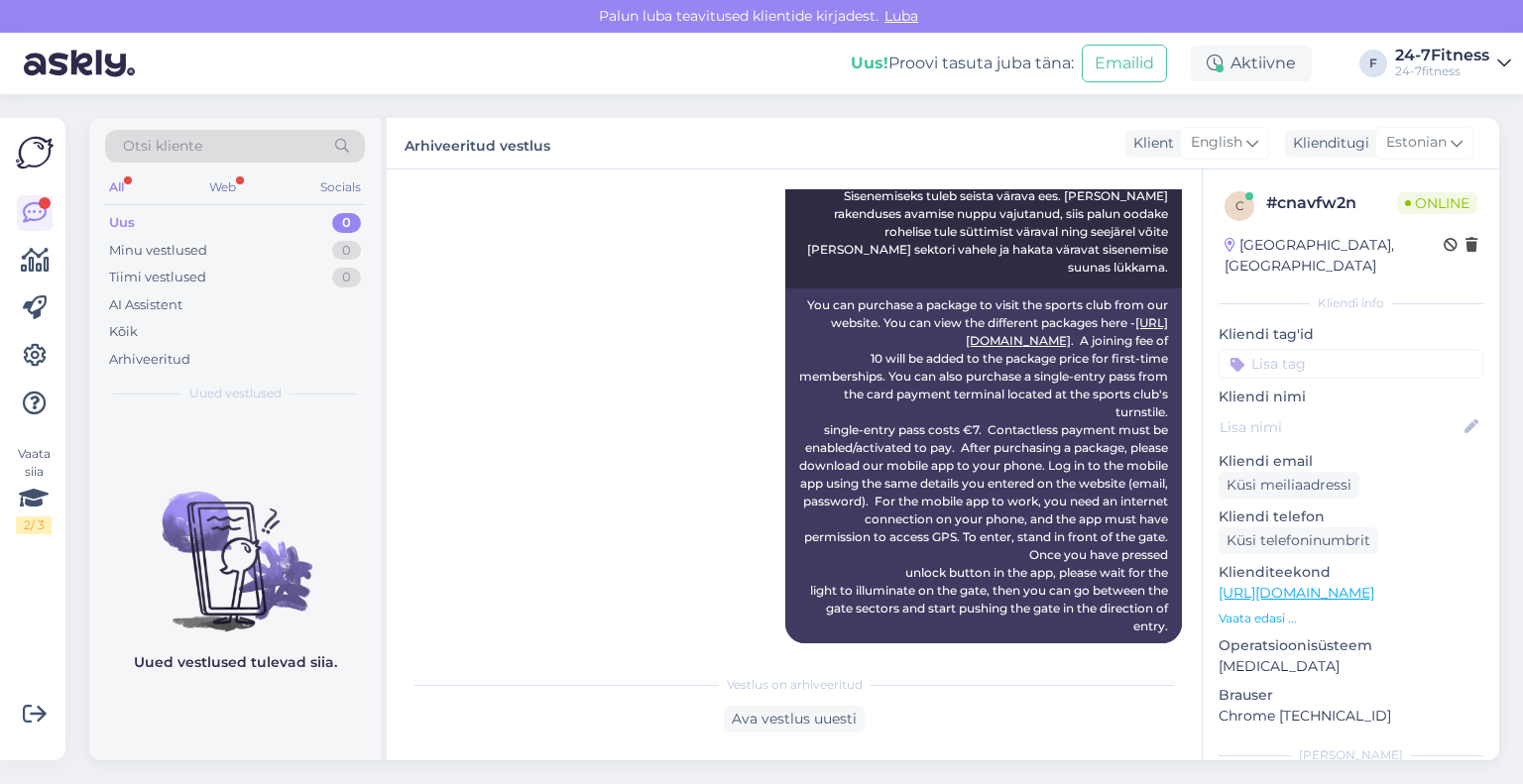 scroll, scrollTop: 1994, scrollLeft: 0, axis: vertical 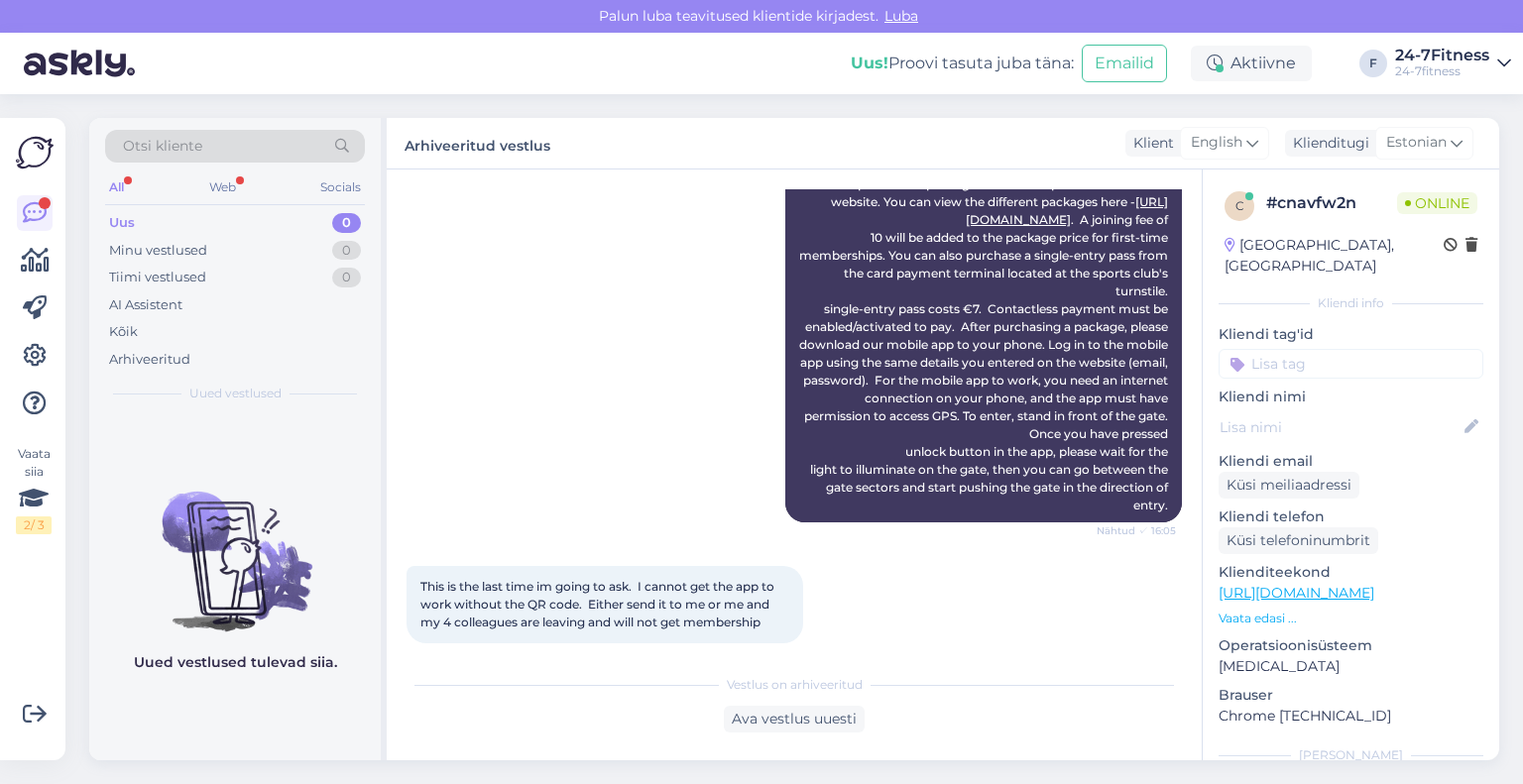 drag, startPoint x: 776, startPoint y: 604, endPoint x: 411, endPoint y: 561, distance: 367.52415 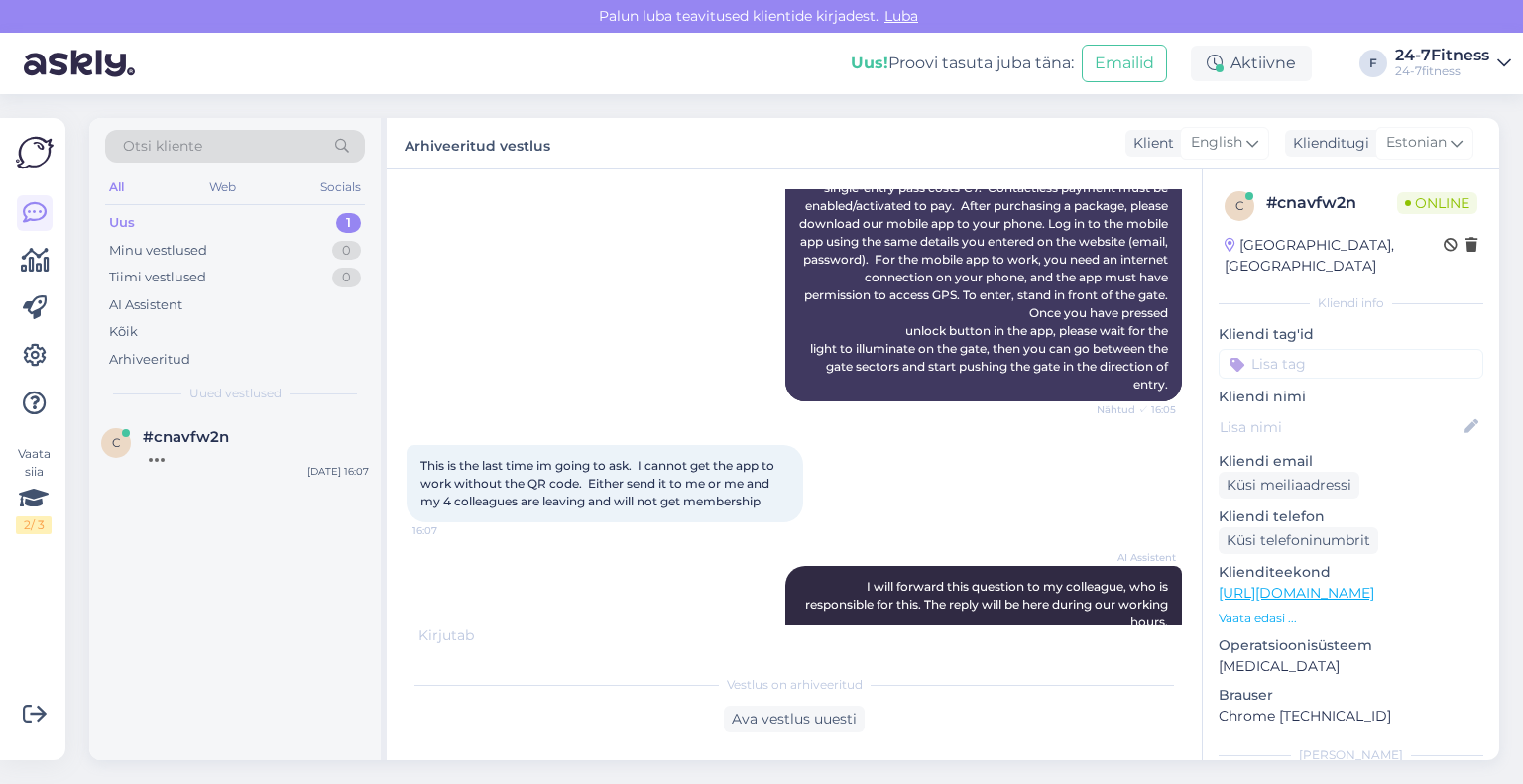 scroll, scrollTop: 2200, scrollLeft: 0, axis: vertical 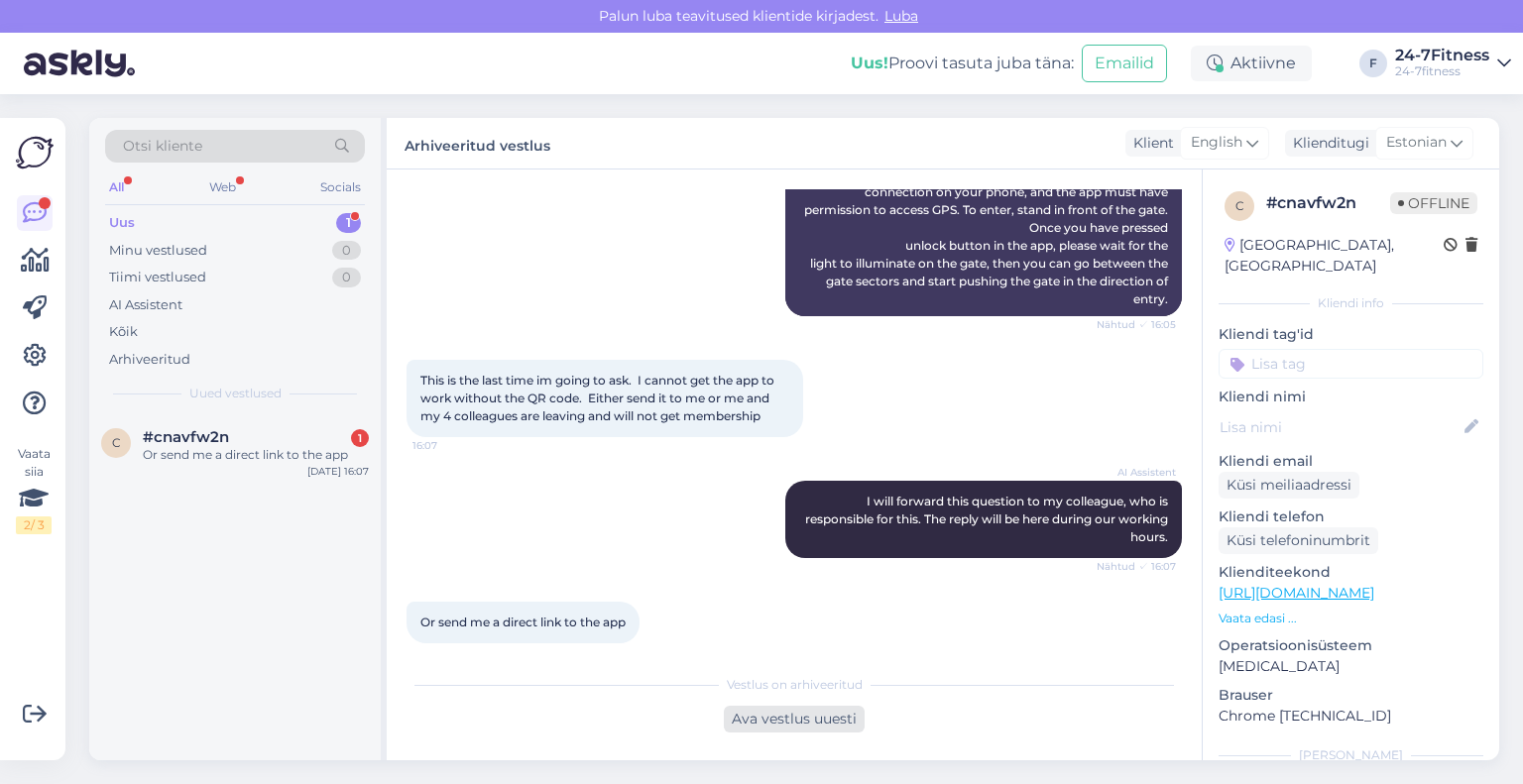 click on "Ava vestlus uuesti" at bounding box center [794, 719] 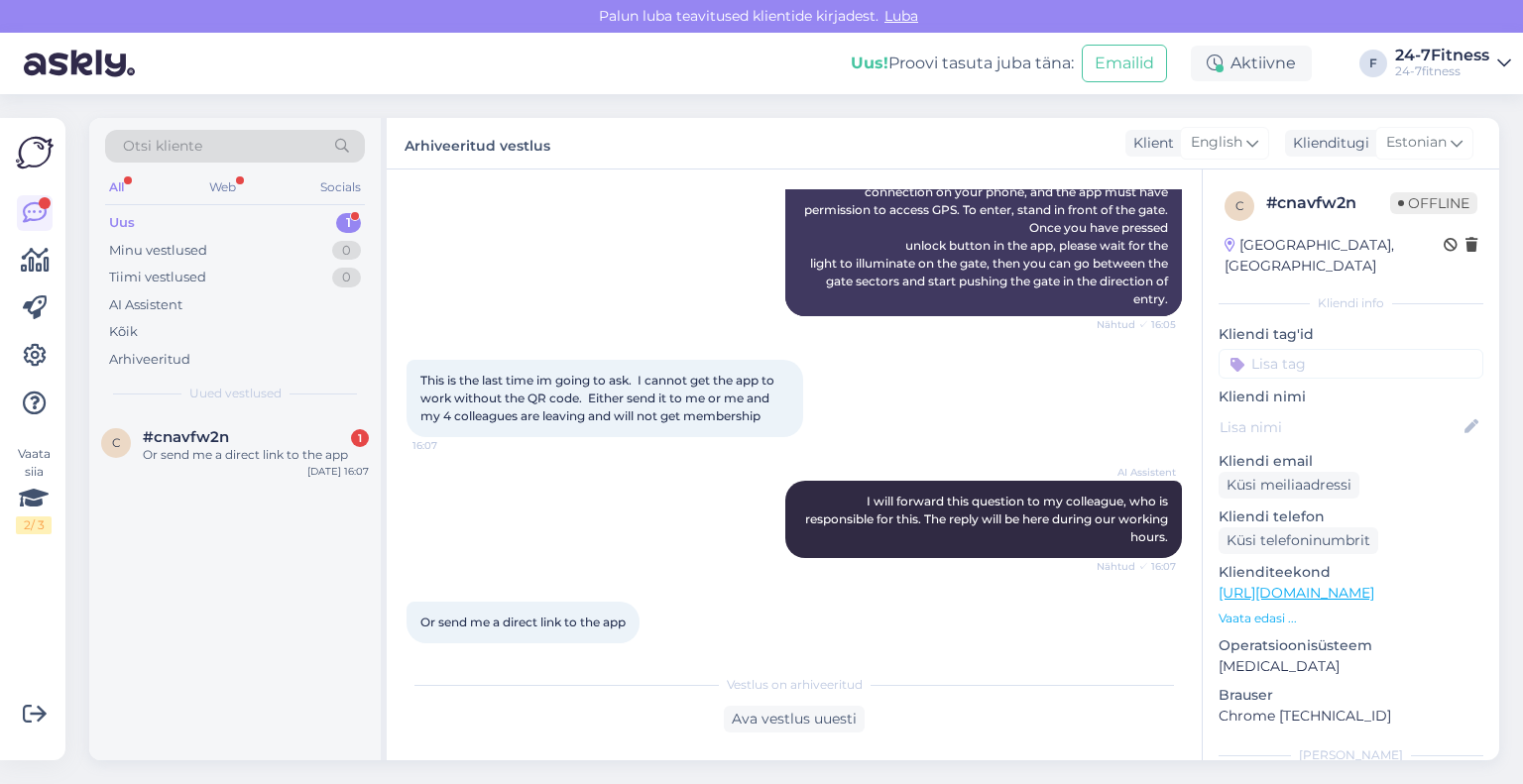 scroll, scrollTop: 2222, scrollLeft: 0, axis: vertical 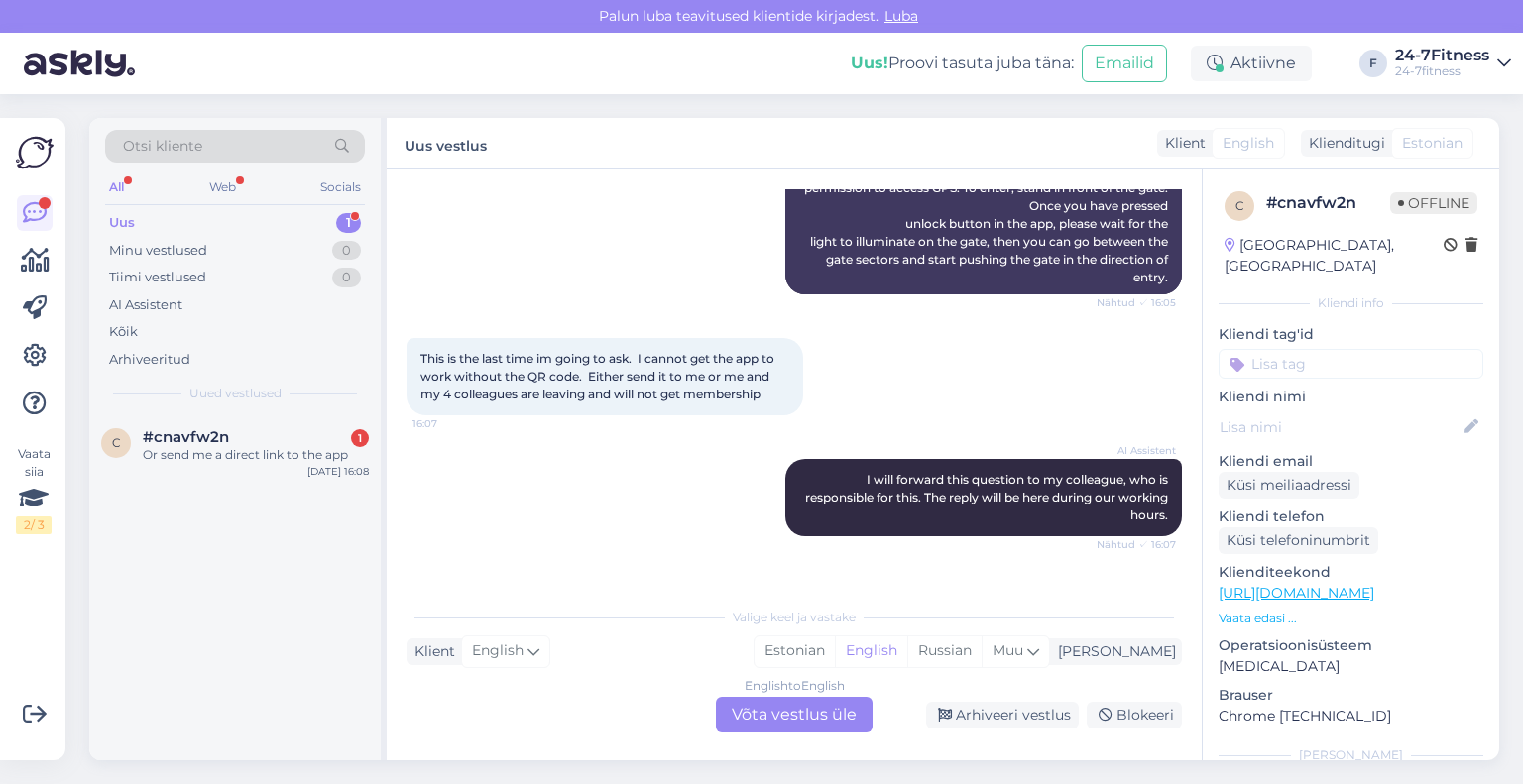 click on "English  to  English Võta vestlus üle" at bounding box center [794, 715] 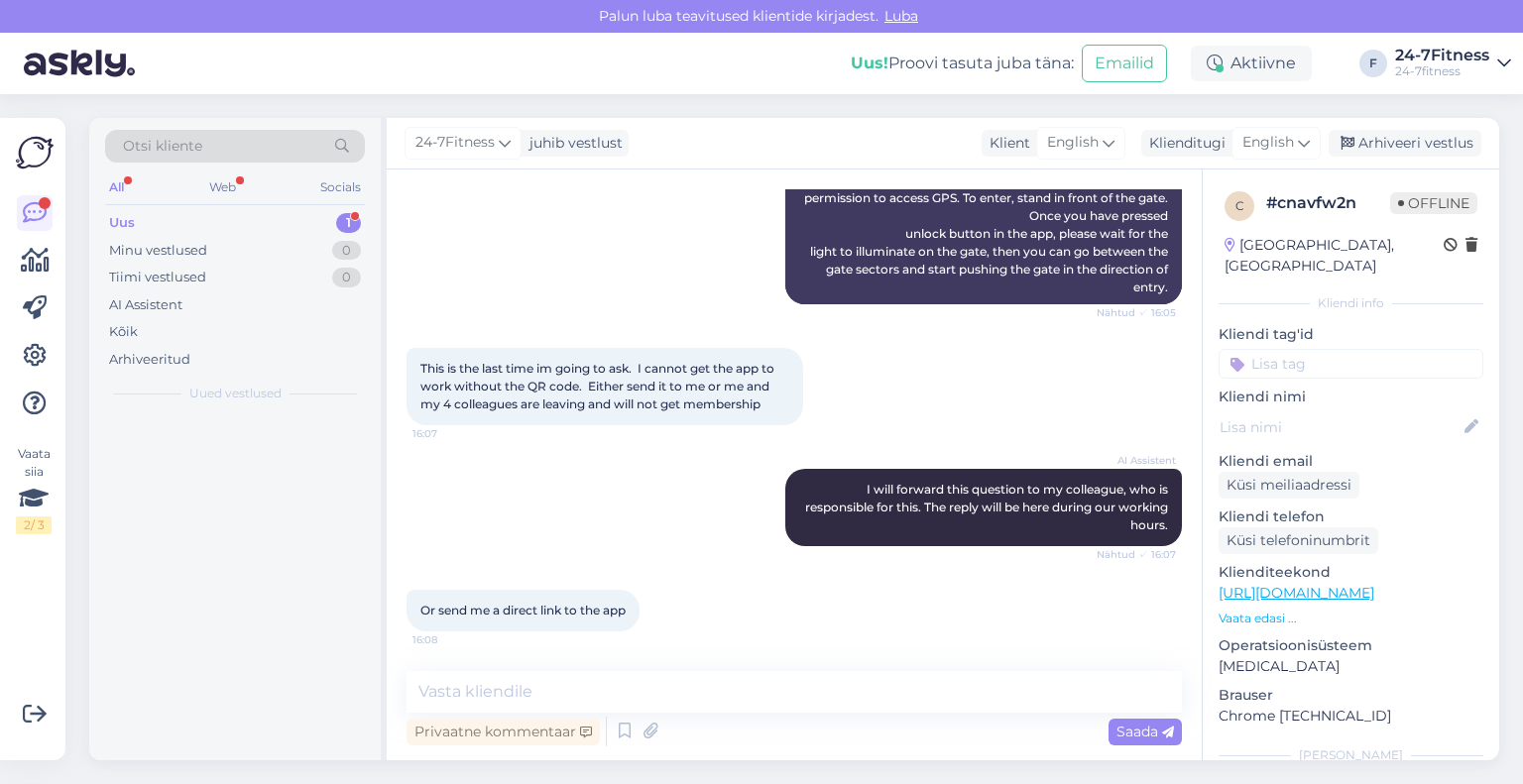 scroll, scrollTop: 2194, scrollLeft: 0, axis: vertical 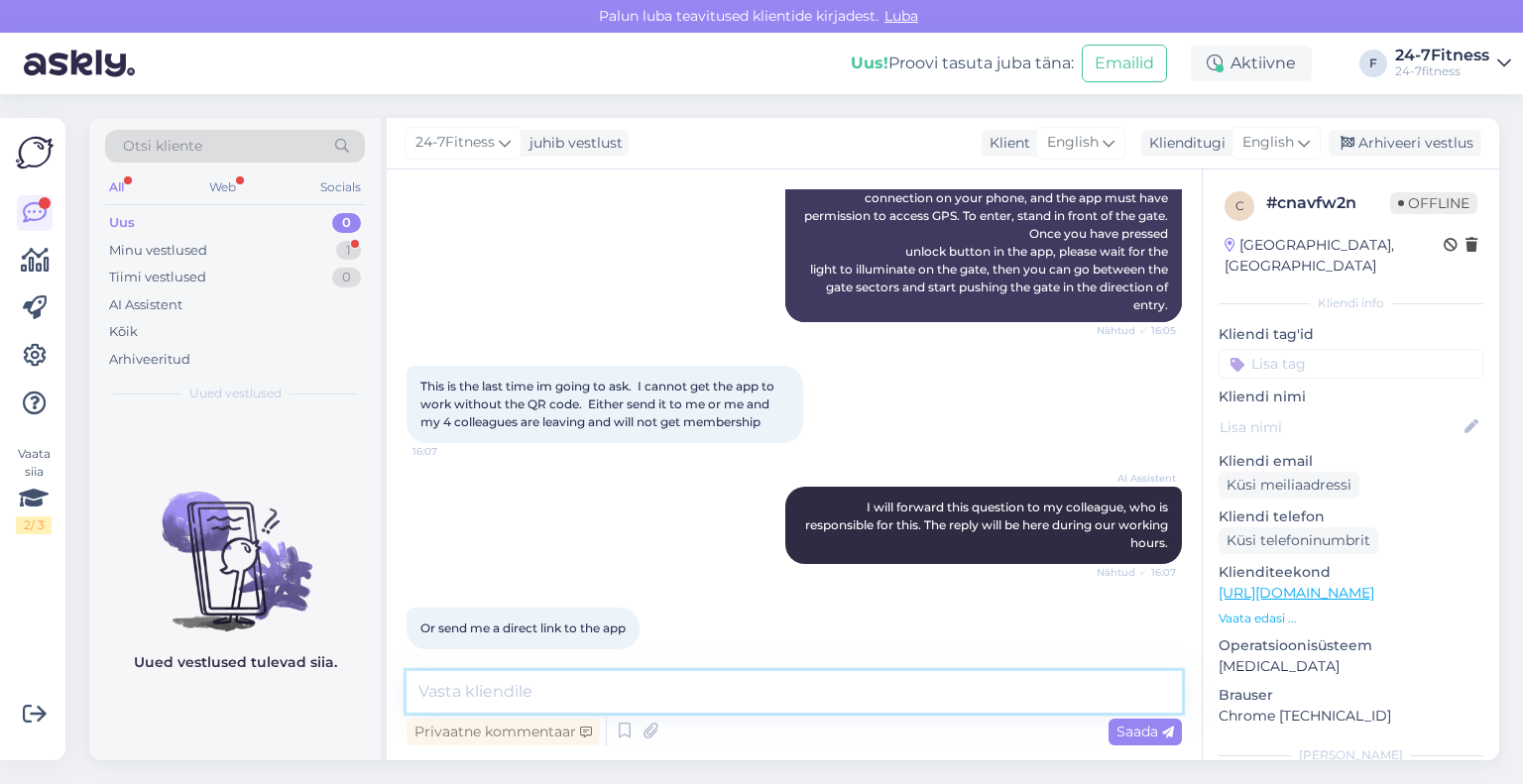 click at bounding box center [794, 692] 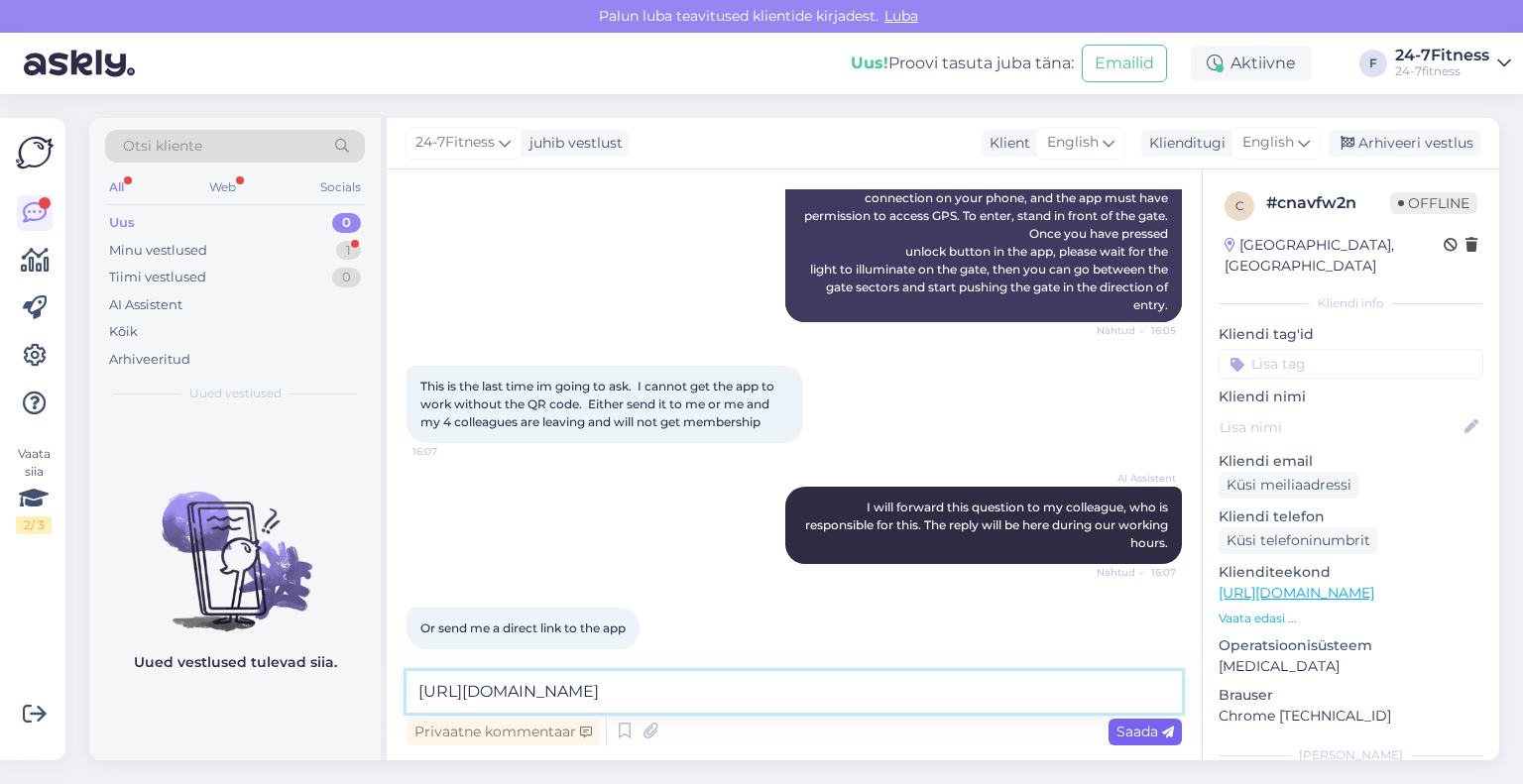 type on "[URL][DOMAIN_NAME]" 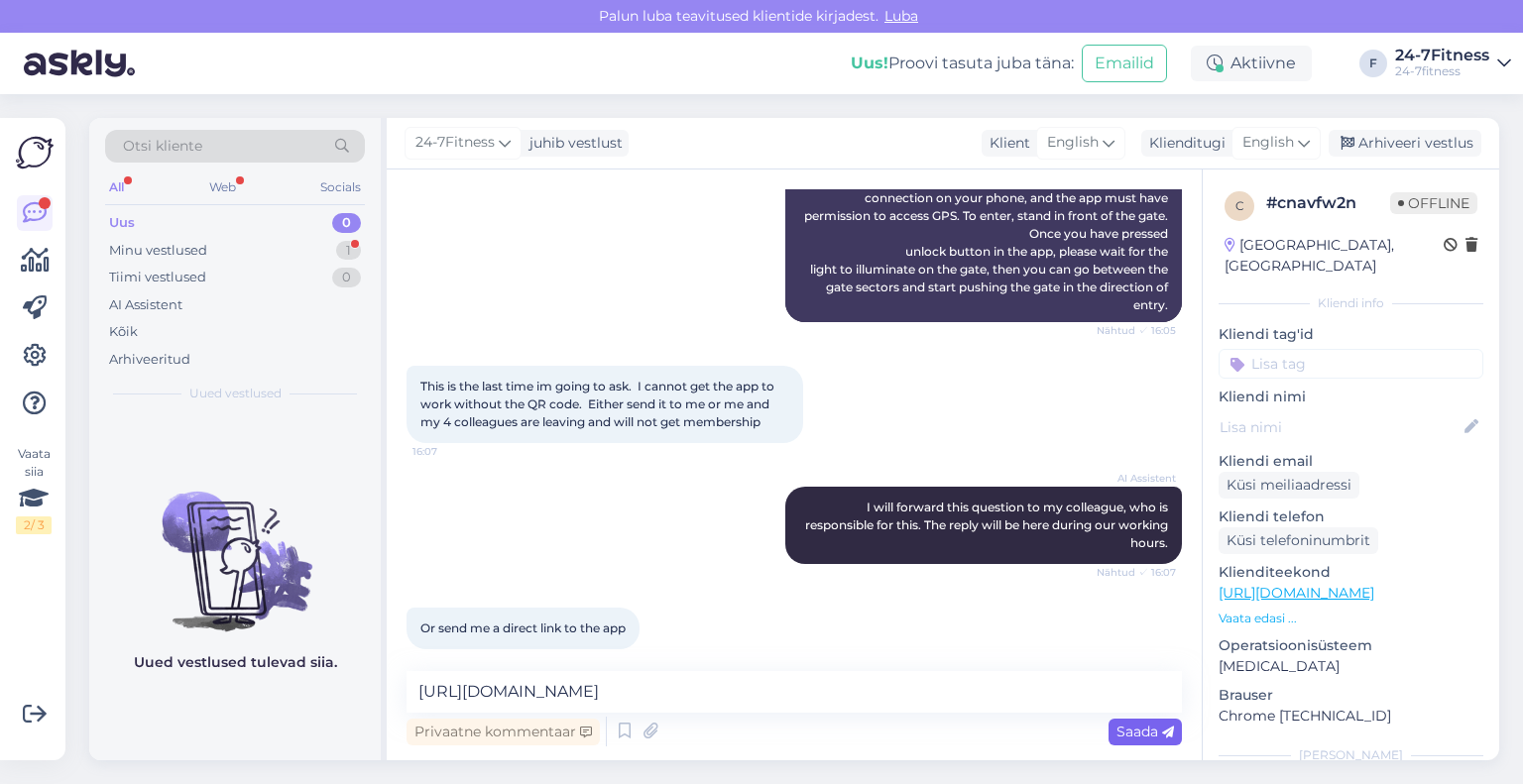 click on "Saada" at bounding box center (1145, 731) 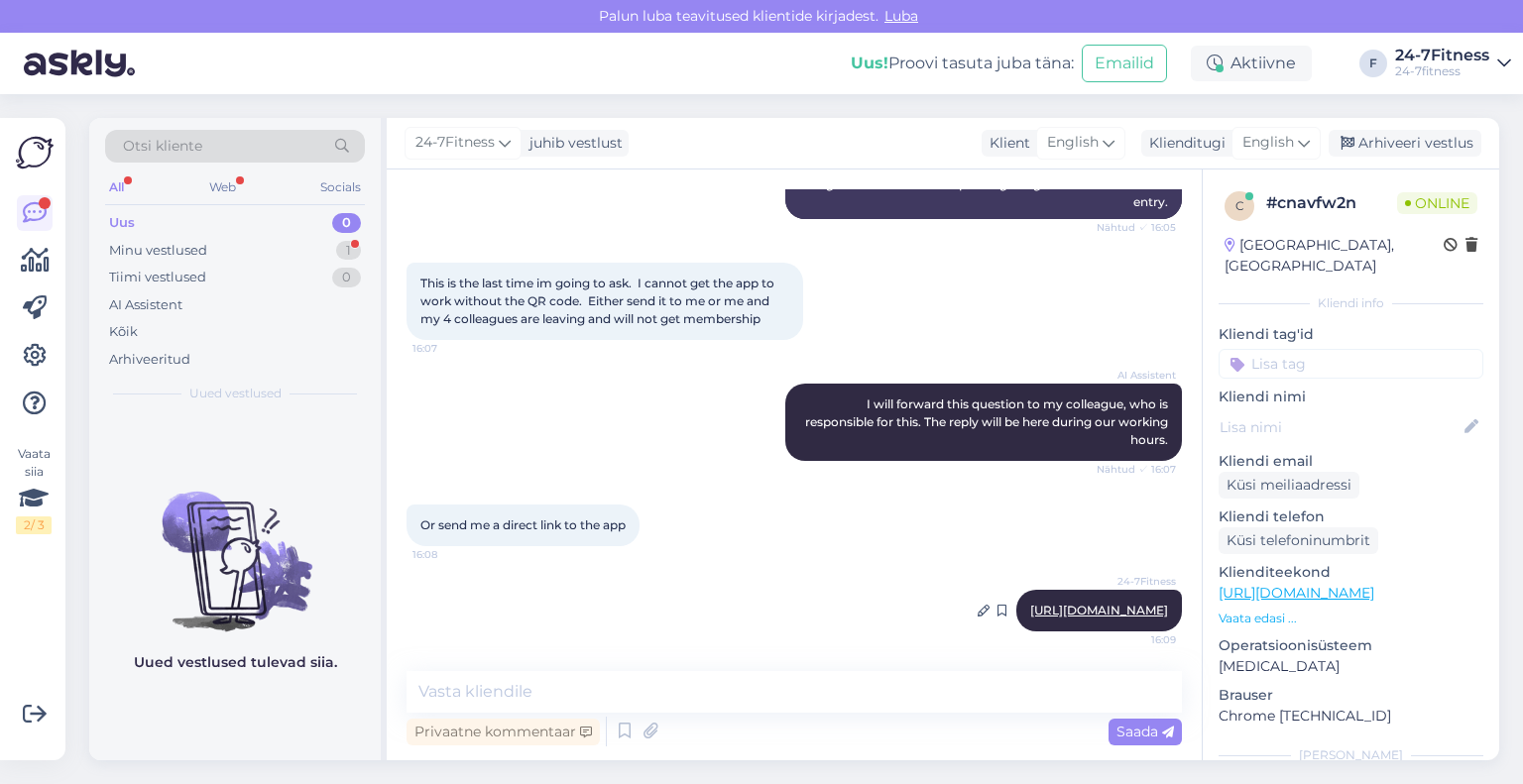 scroll, scrollTop: 2296, scrollLeft: 0, axis: vertical 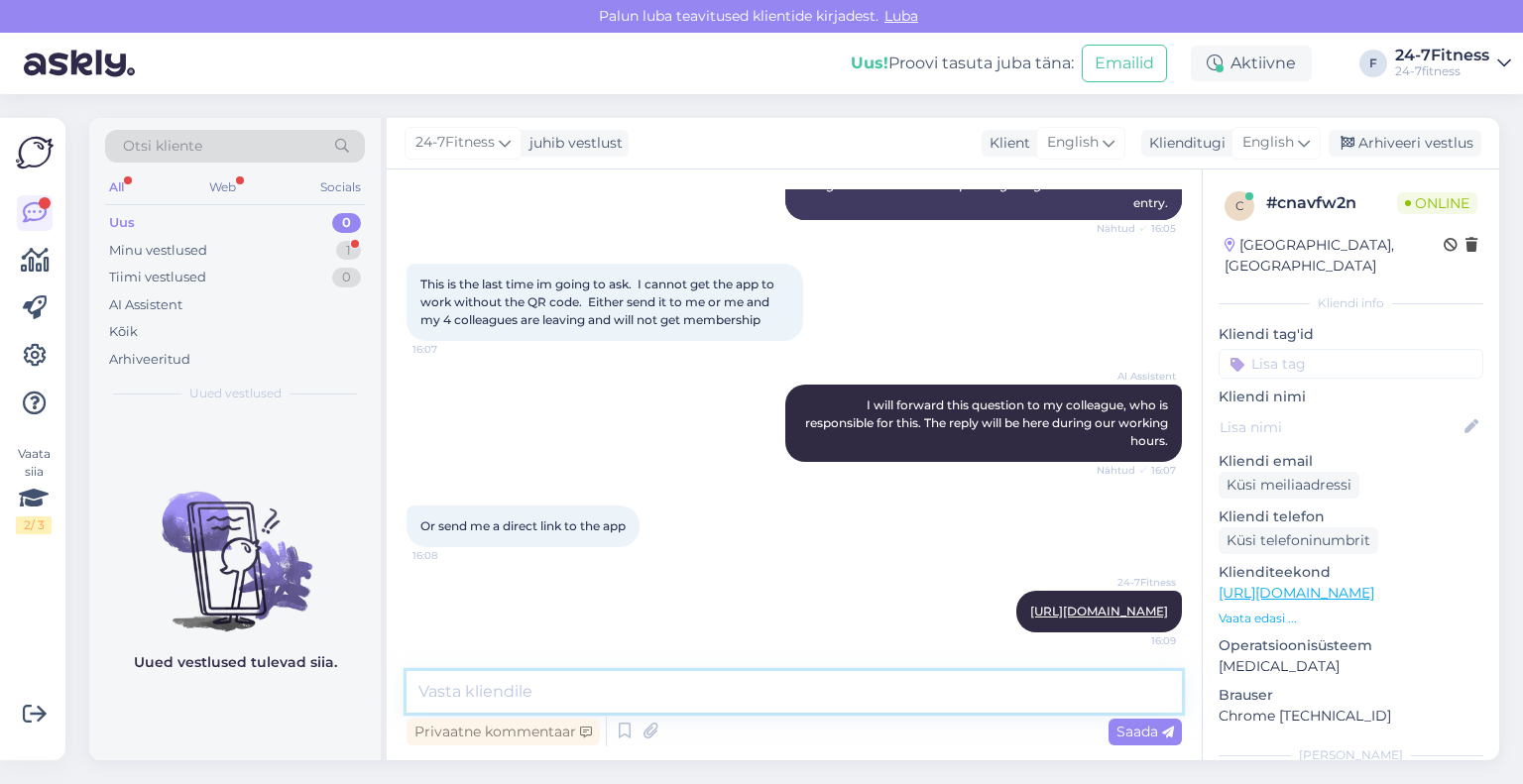 click at bounding box center [794, 692] 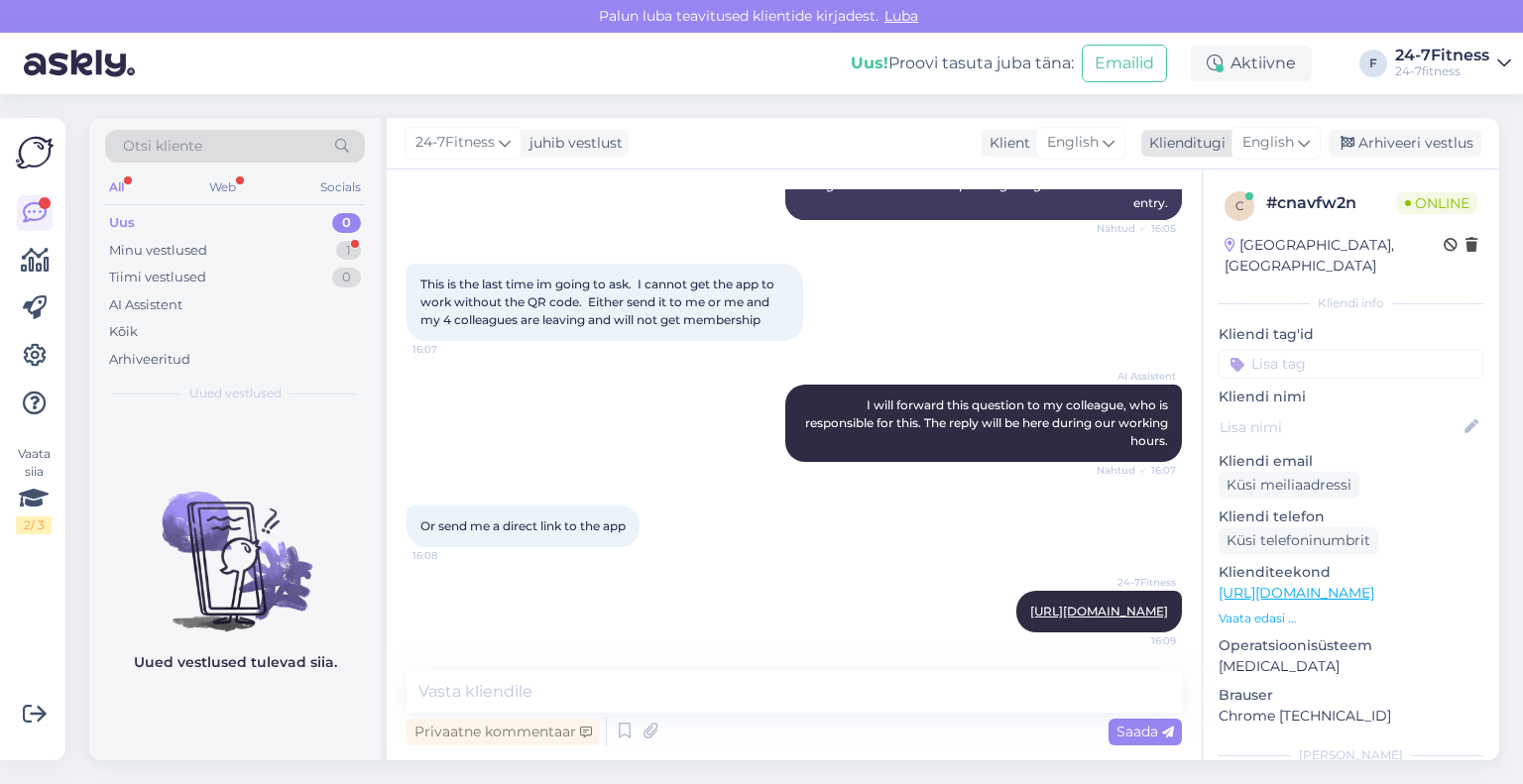 click on "Klienditugi" at bounding box center (1183, 143) 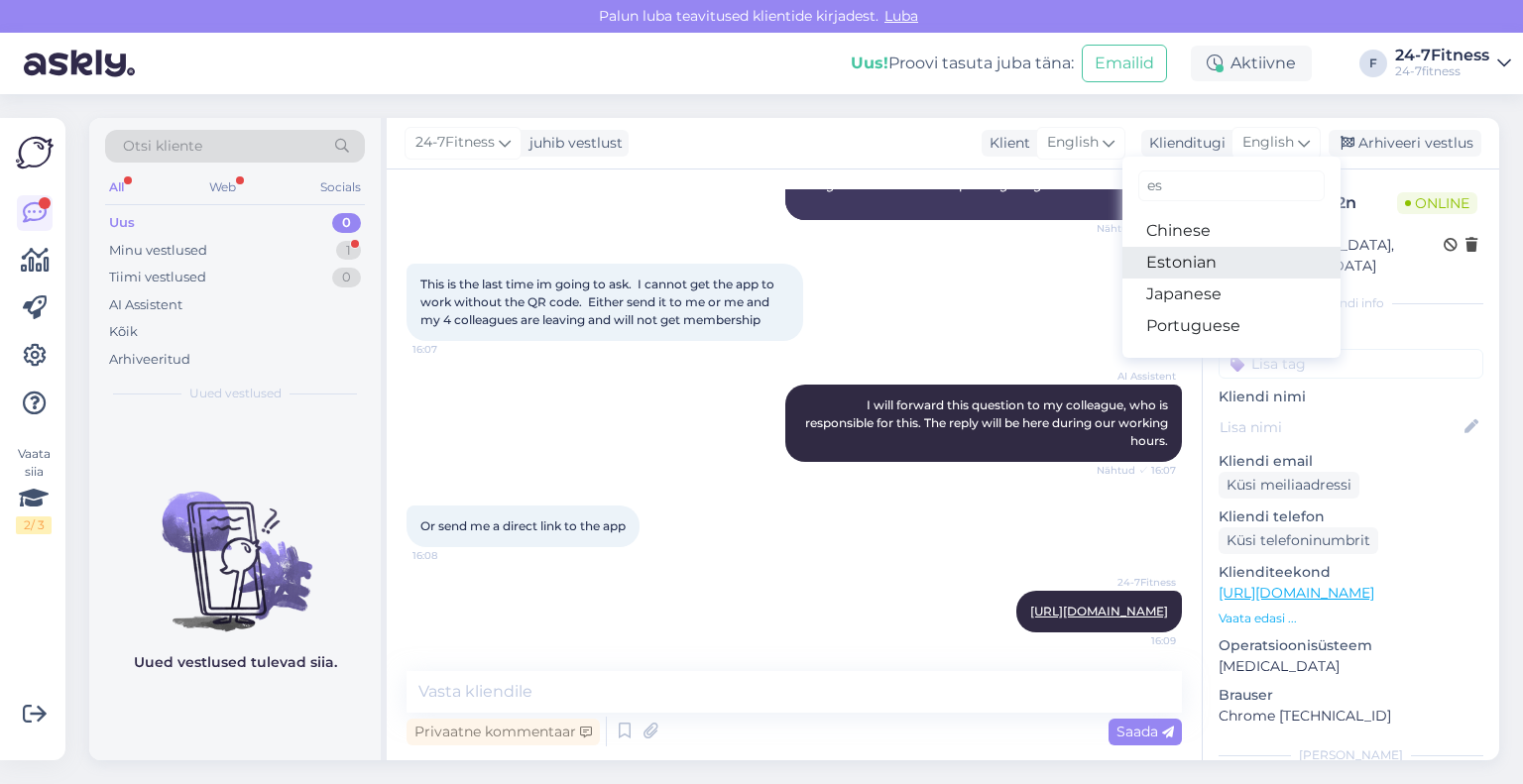 click on "Estonian" at bounding box center [1231, 263] 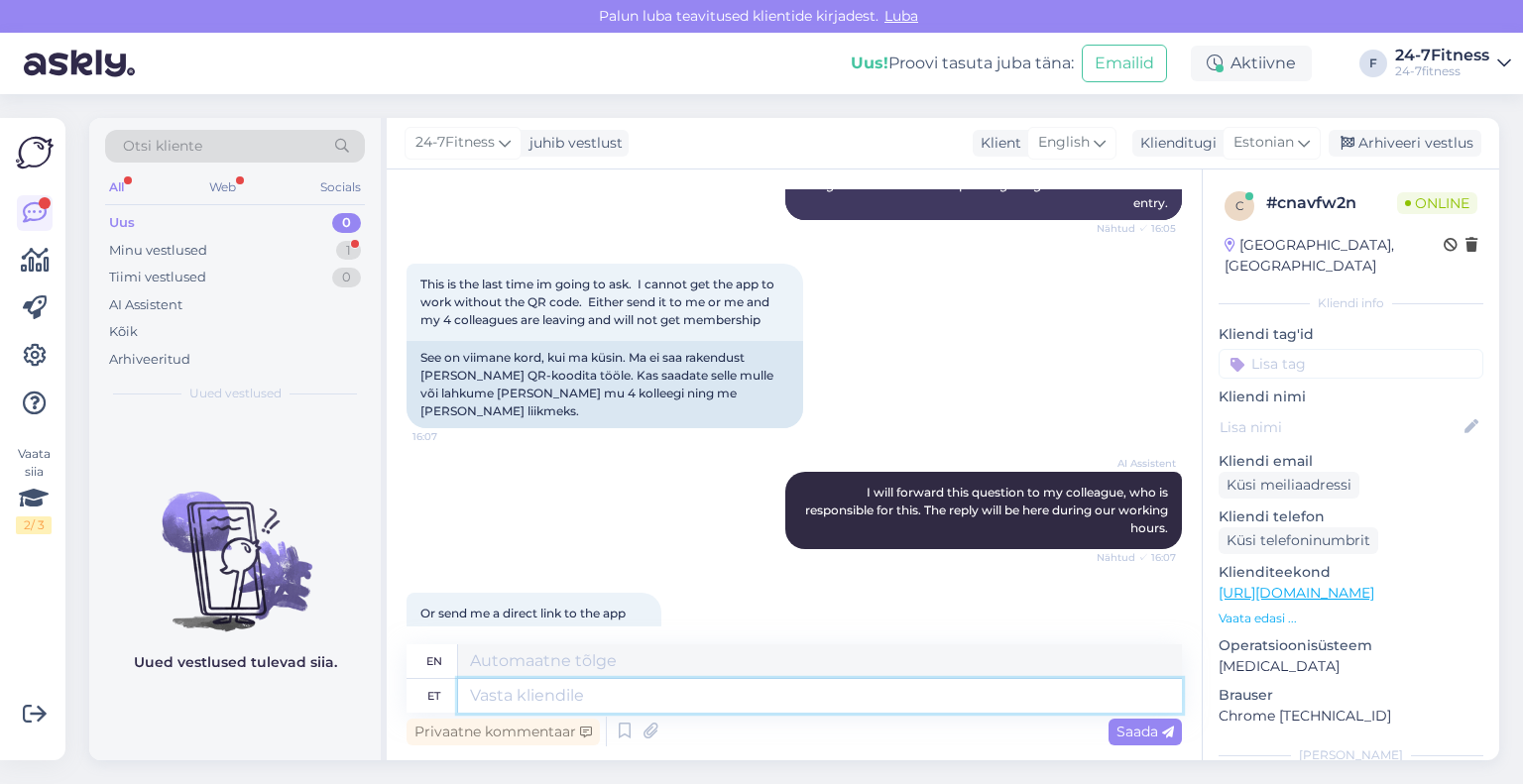 click at bounding box center [820, 696] 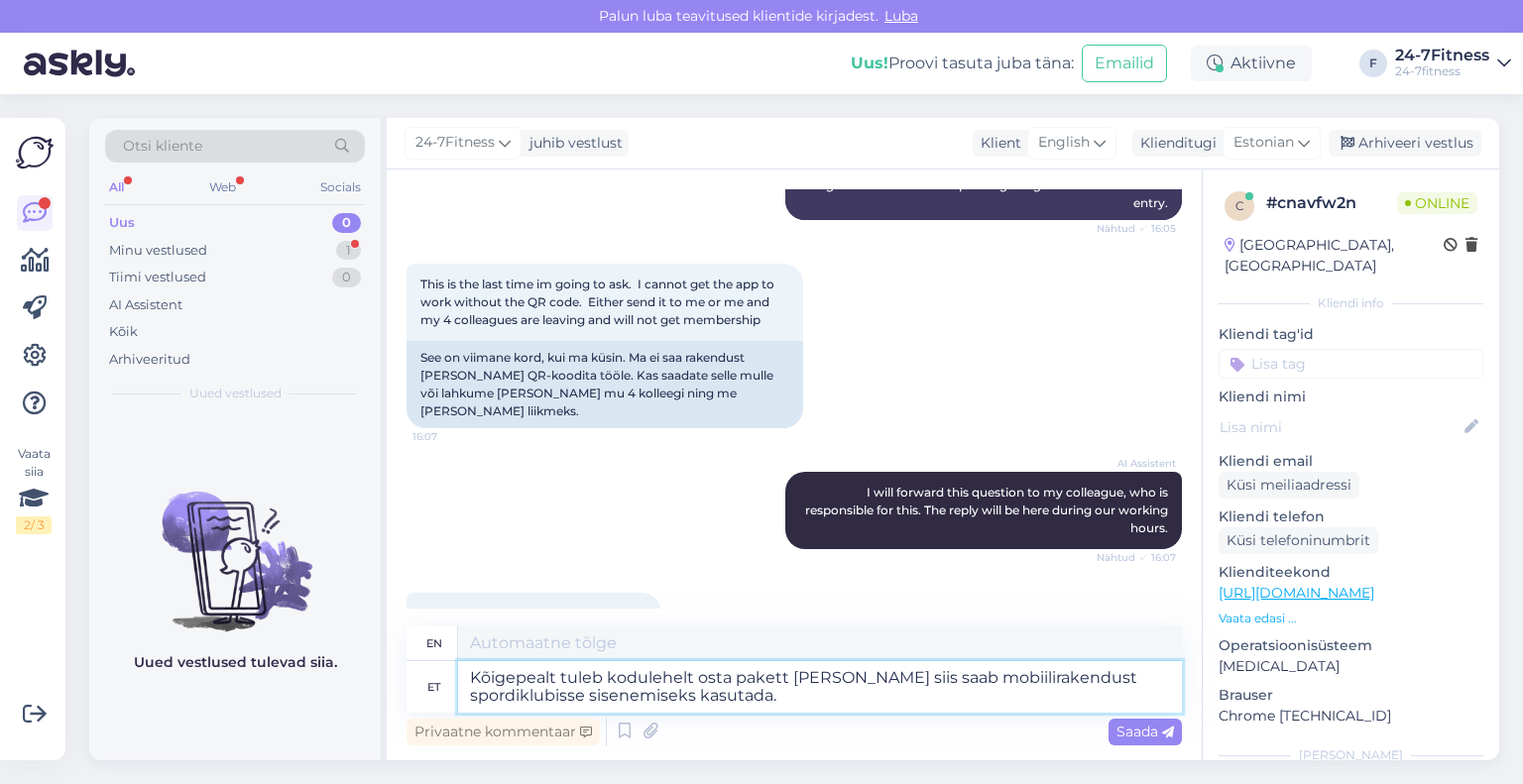 scroll, scrollTop: 2444, scrollLeft: 0, axis: vertical 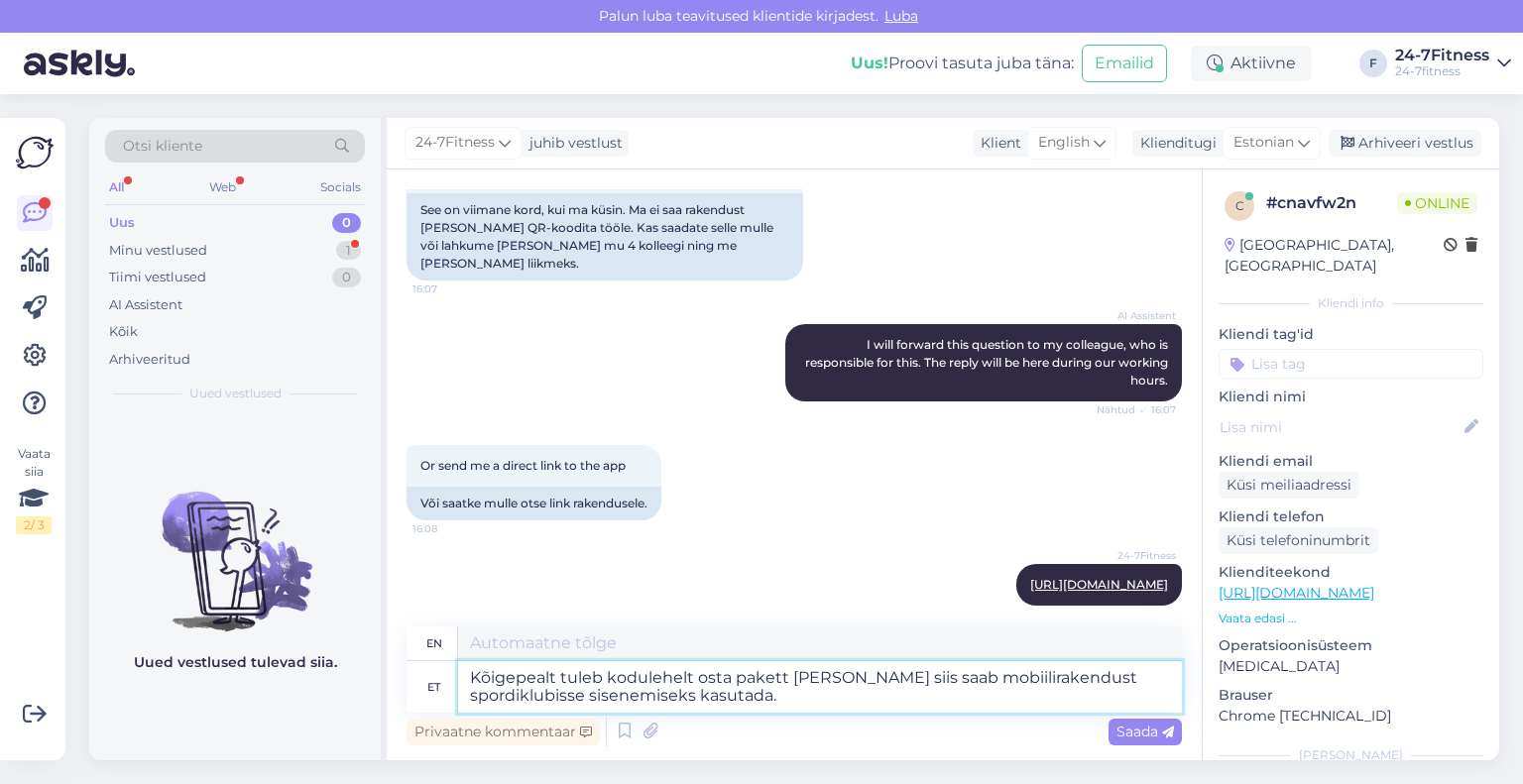 type on "First, you need to purchase a package from the website, and only then can you use the mobile application to enter the sports club." 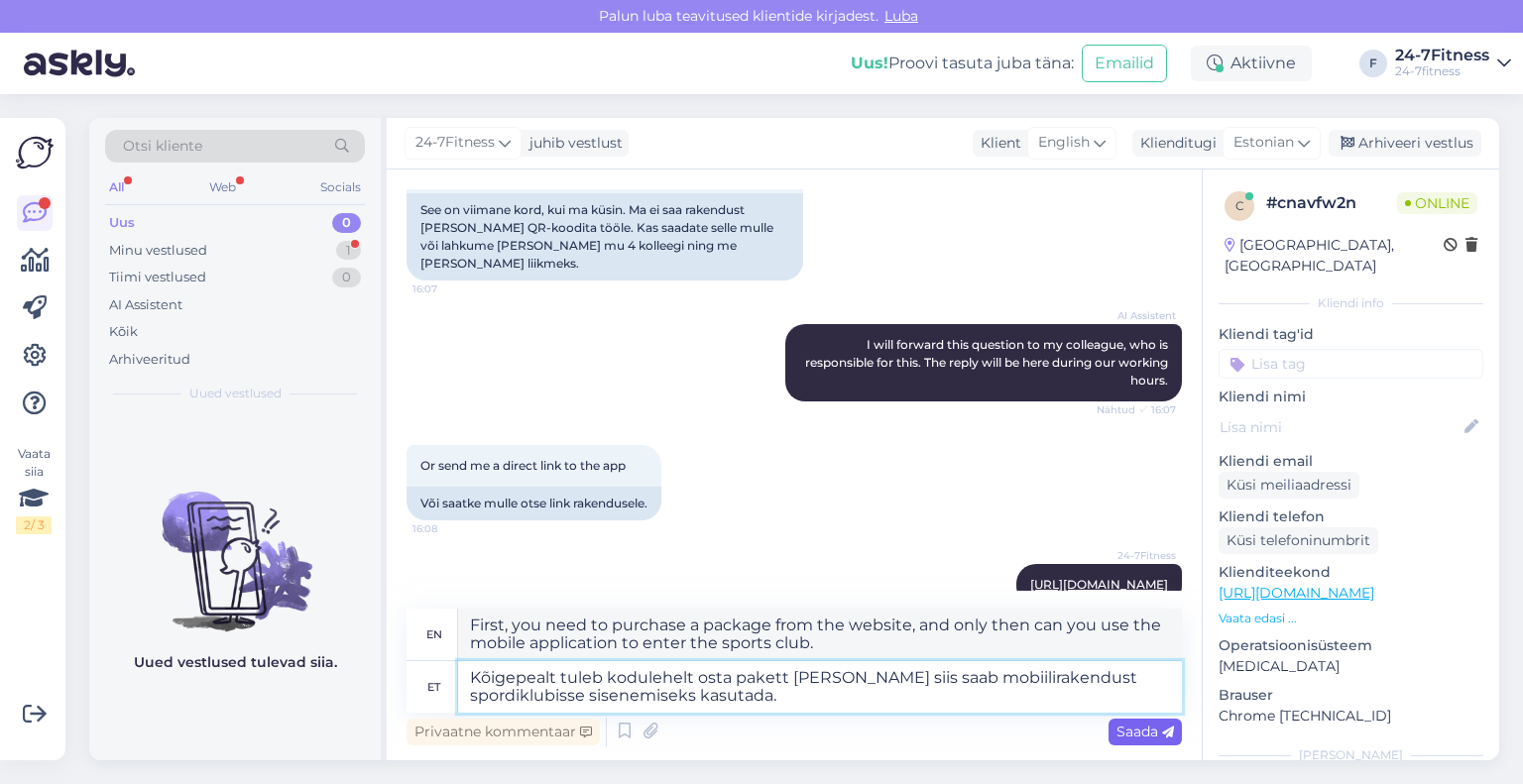 type on "Kõigepealt tuleb kodulehelt osta pakett [PERSON_NAME] siis saab mobiilirakendust spordiklubisse sisenemiseks kasutada." 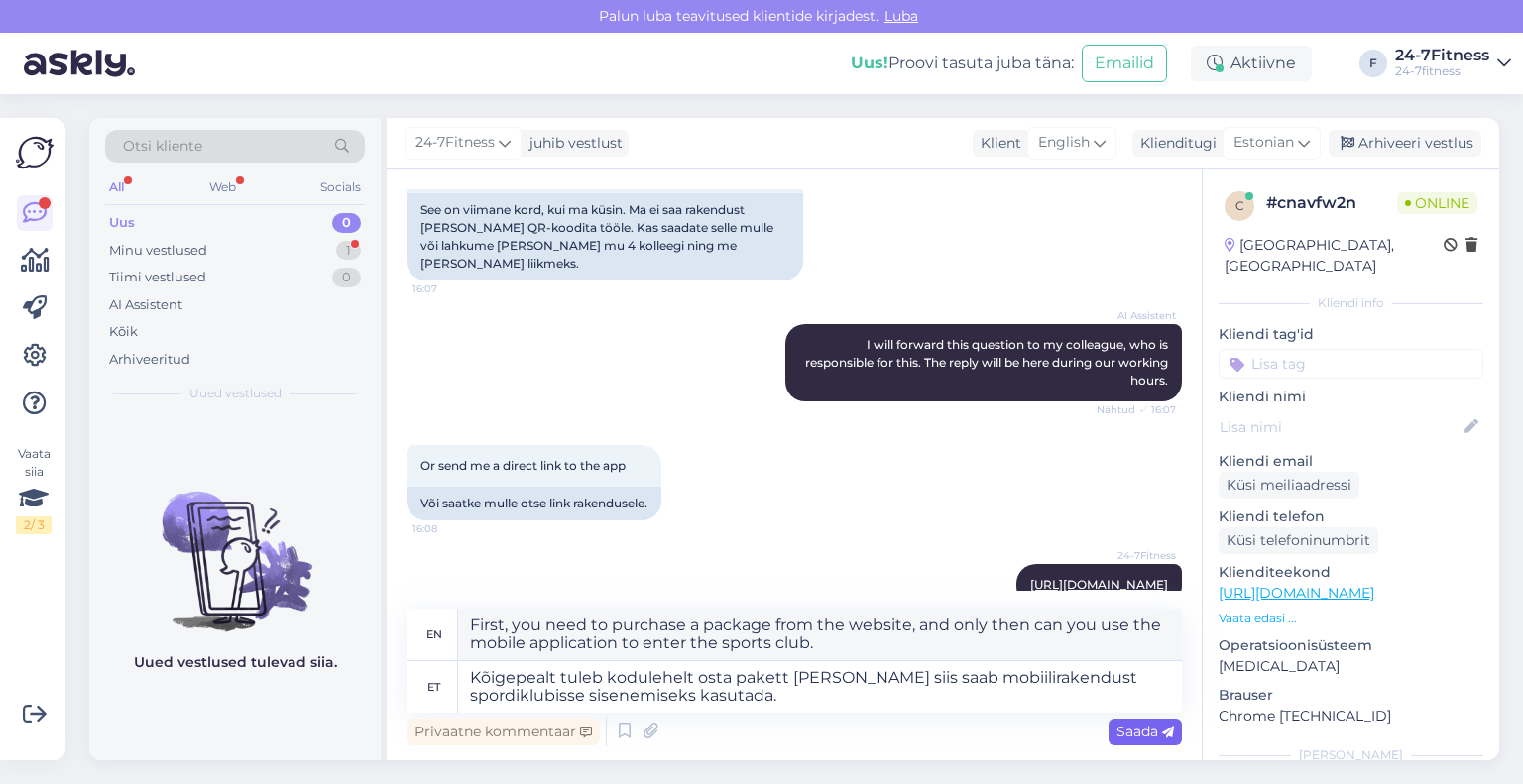 click on "Saada" at bounding box center [1145, 731] 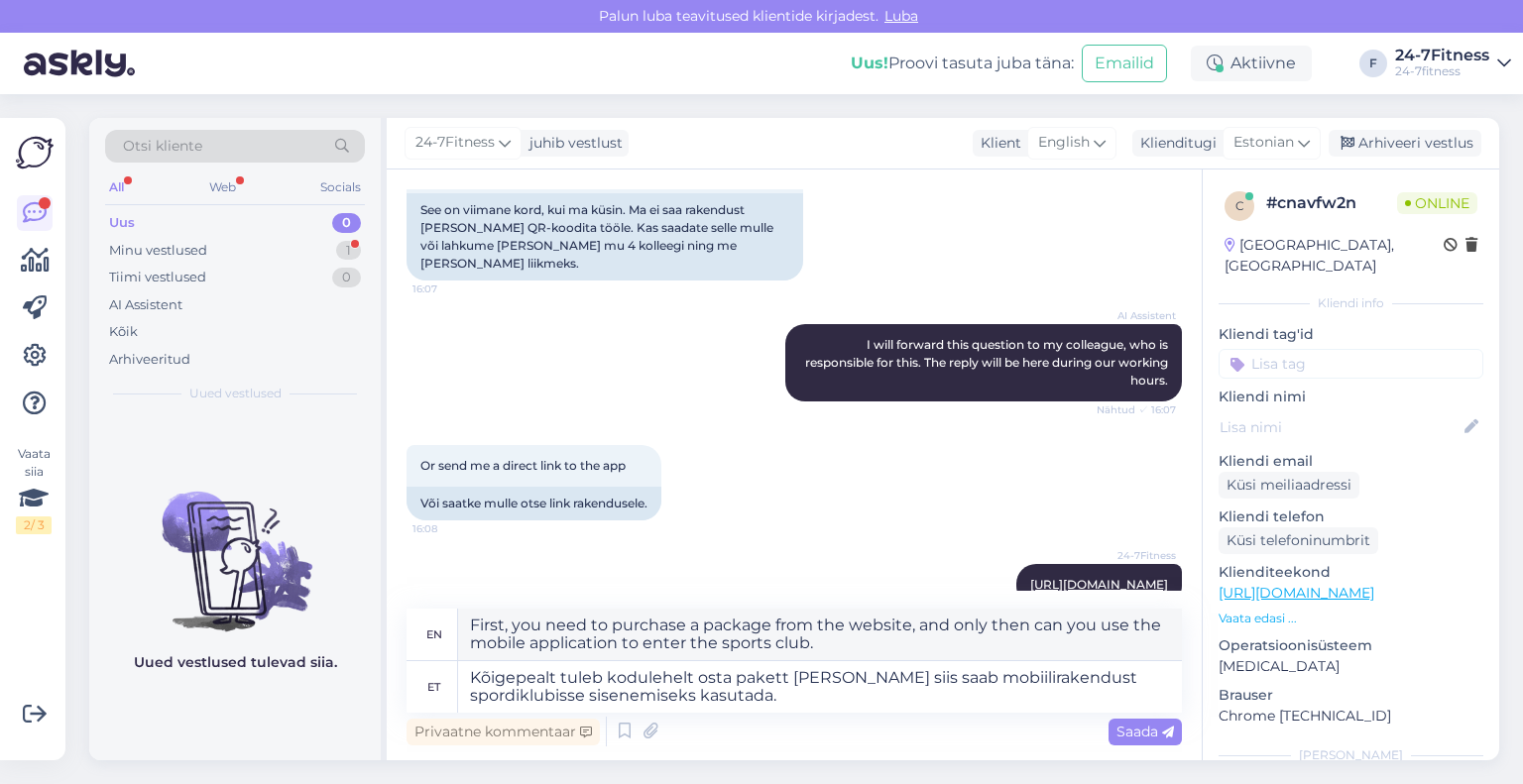 type 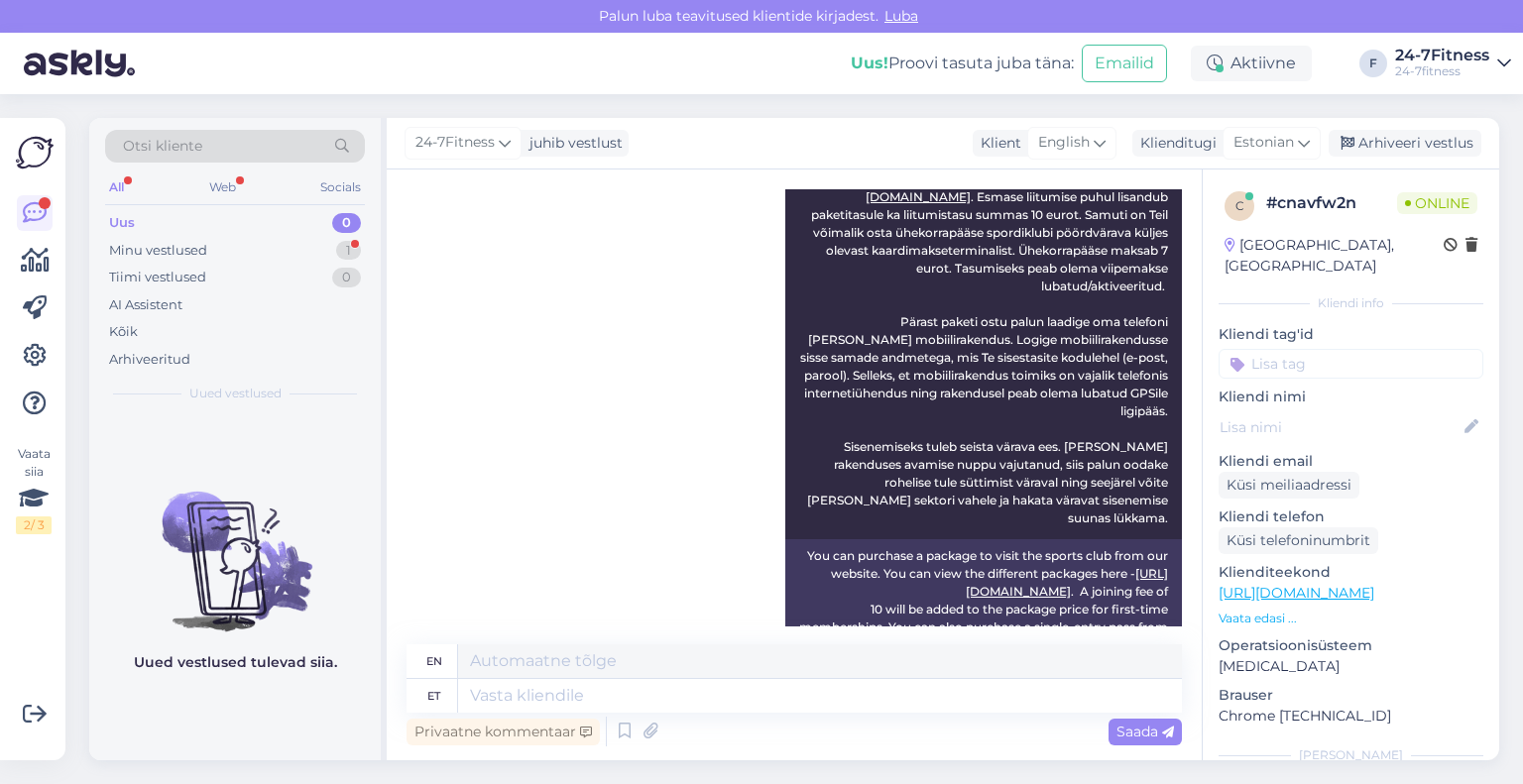 scroll, scrollTop: 1608, scrollLeft: 0, axis: vertical 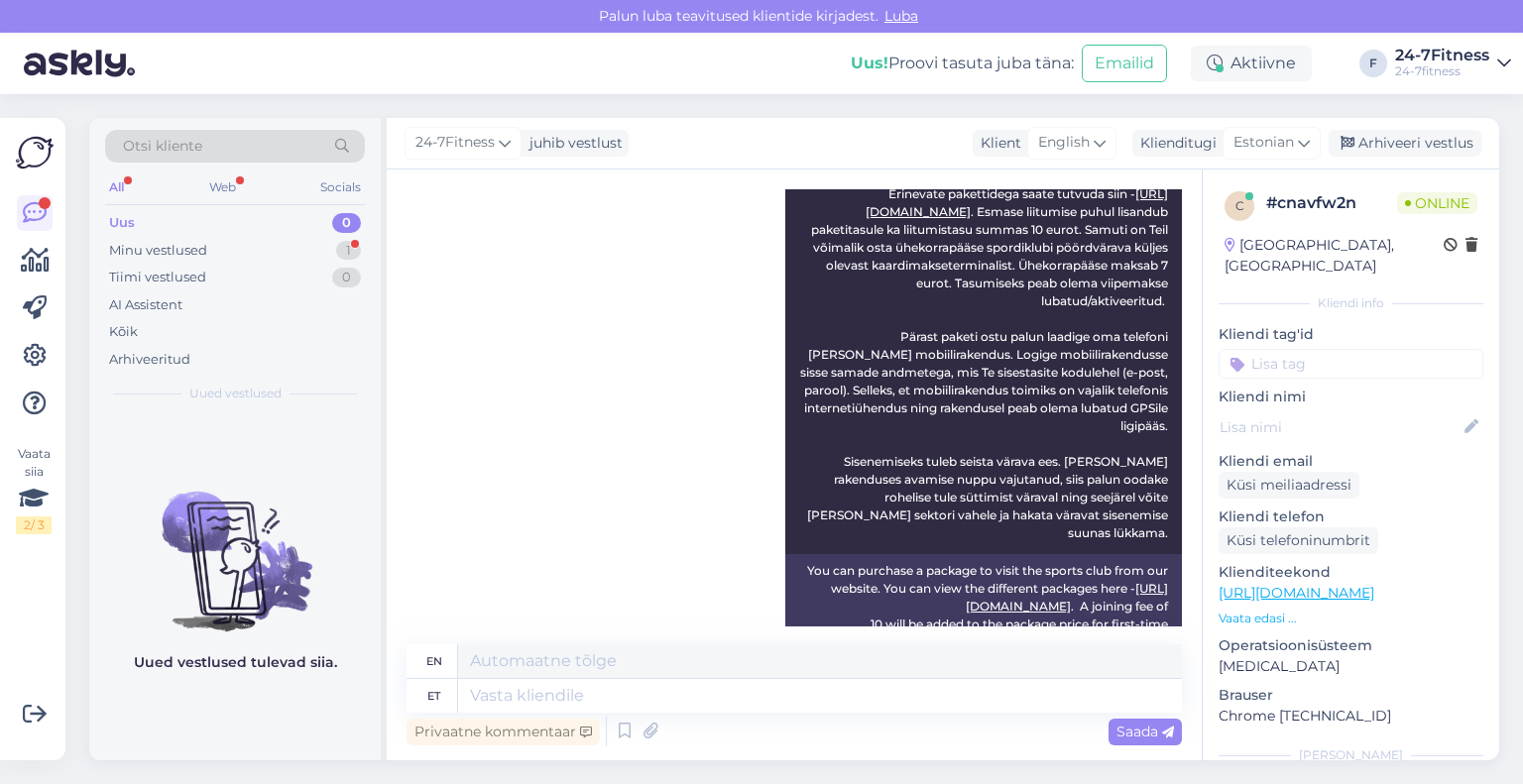 click on "Uus 0" at bounding box center (235, 223) 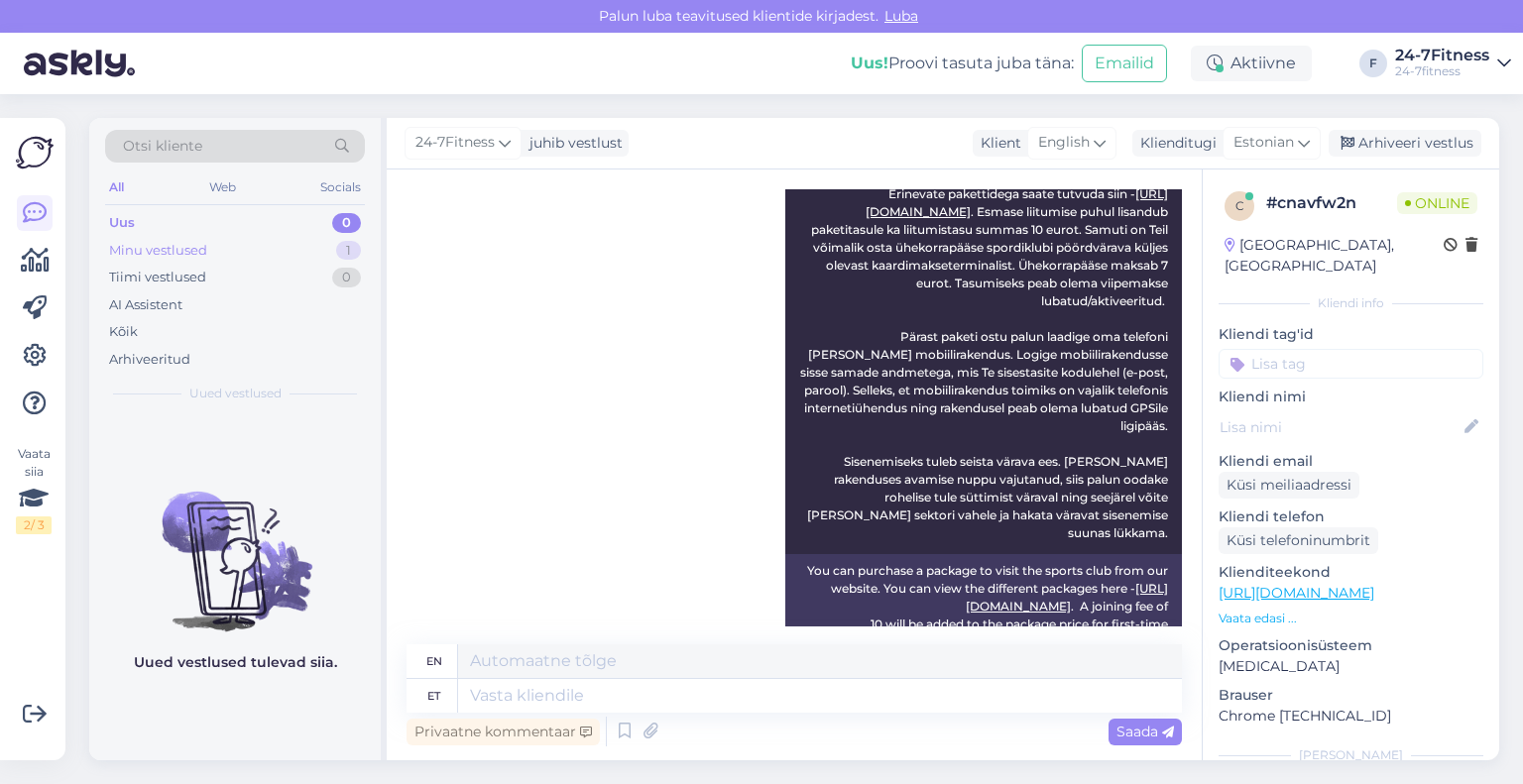 click on "Minu vestlused" at bounding box center [158, 251] 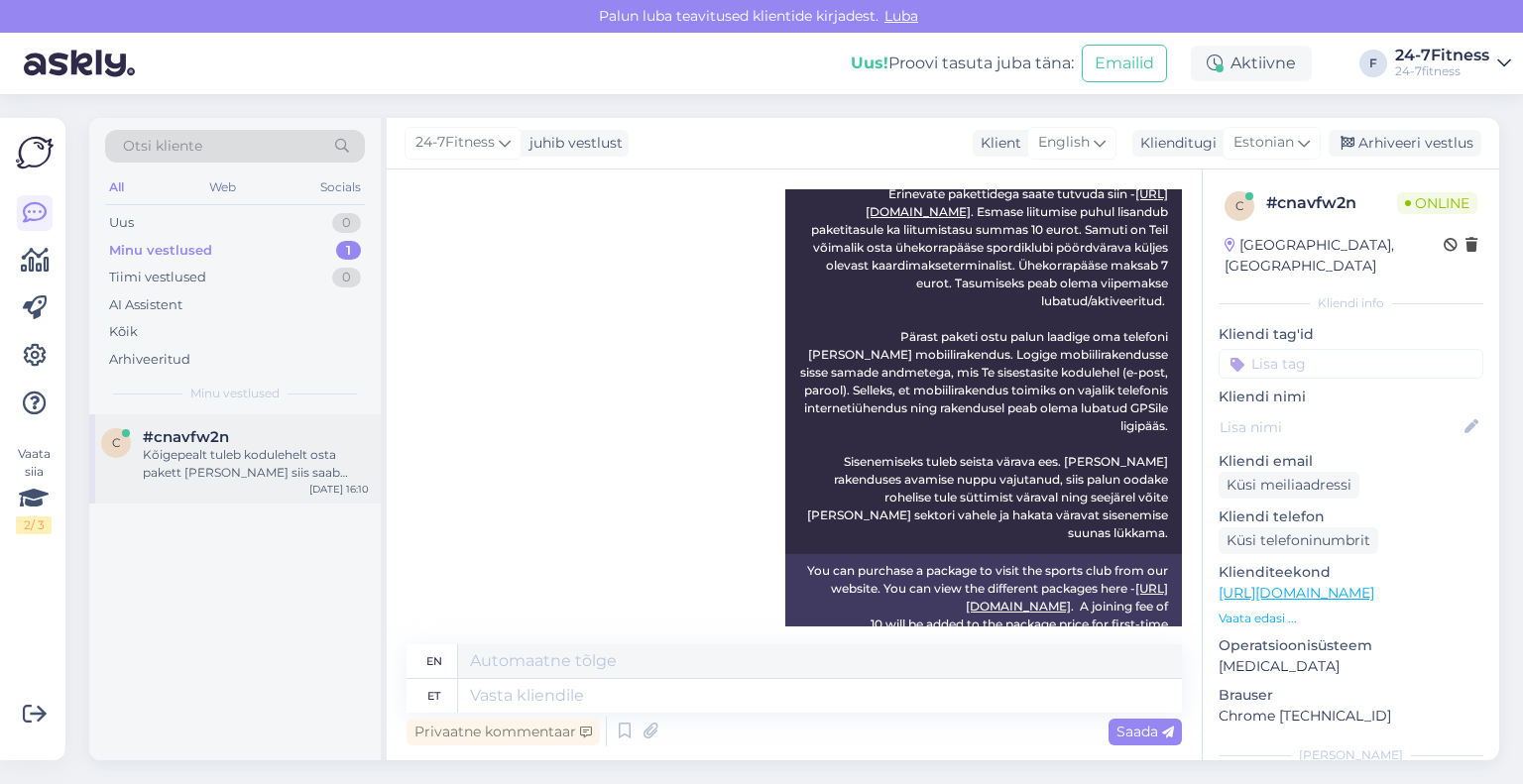 click on "#cnavfw2n" at bounding box center [185, 437] 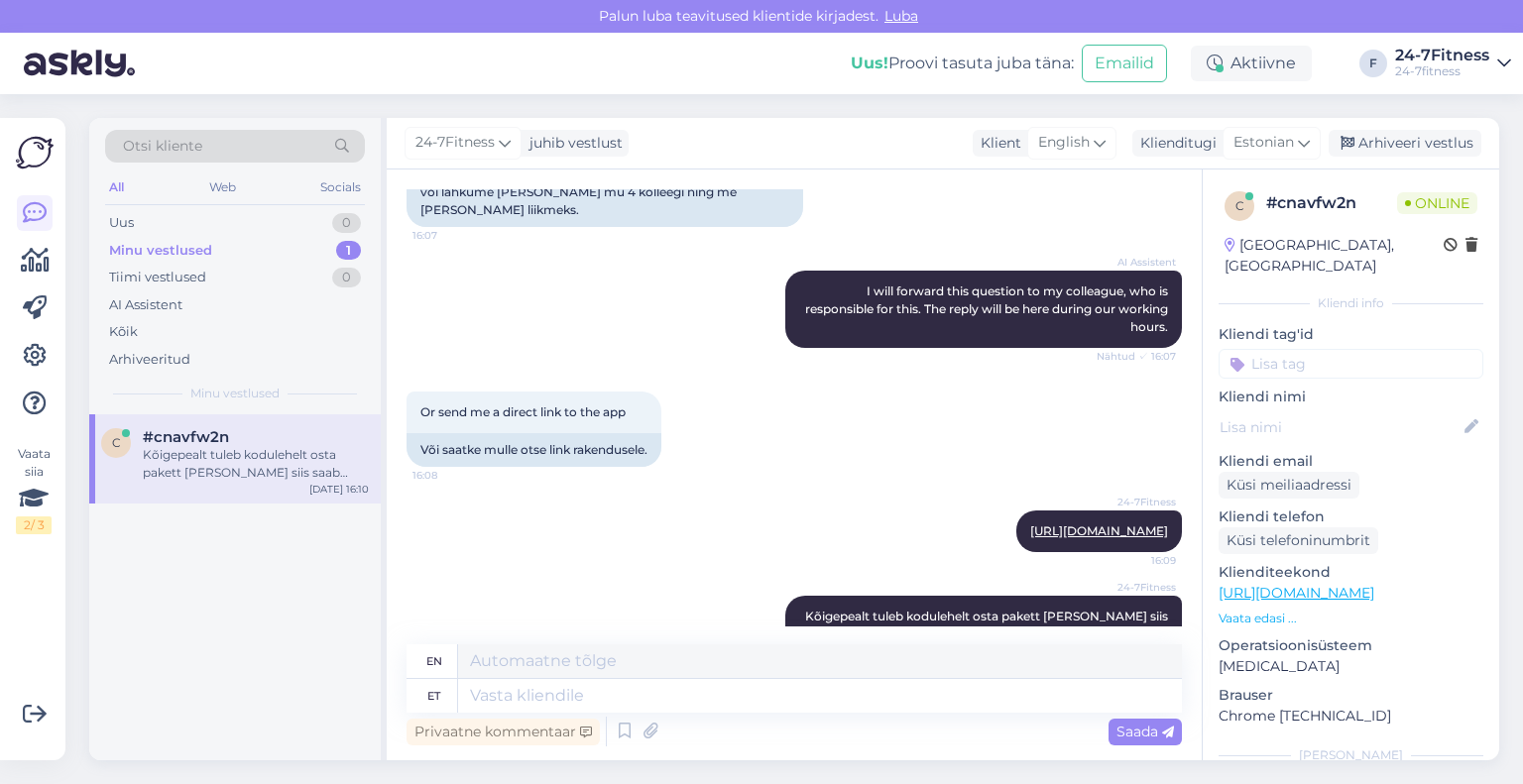 scroll, scrollTop: 2599, scrollLeft: 0, axis: vertical 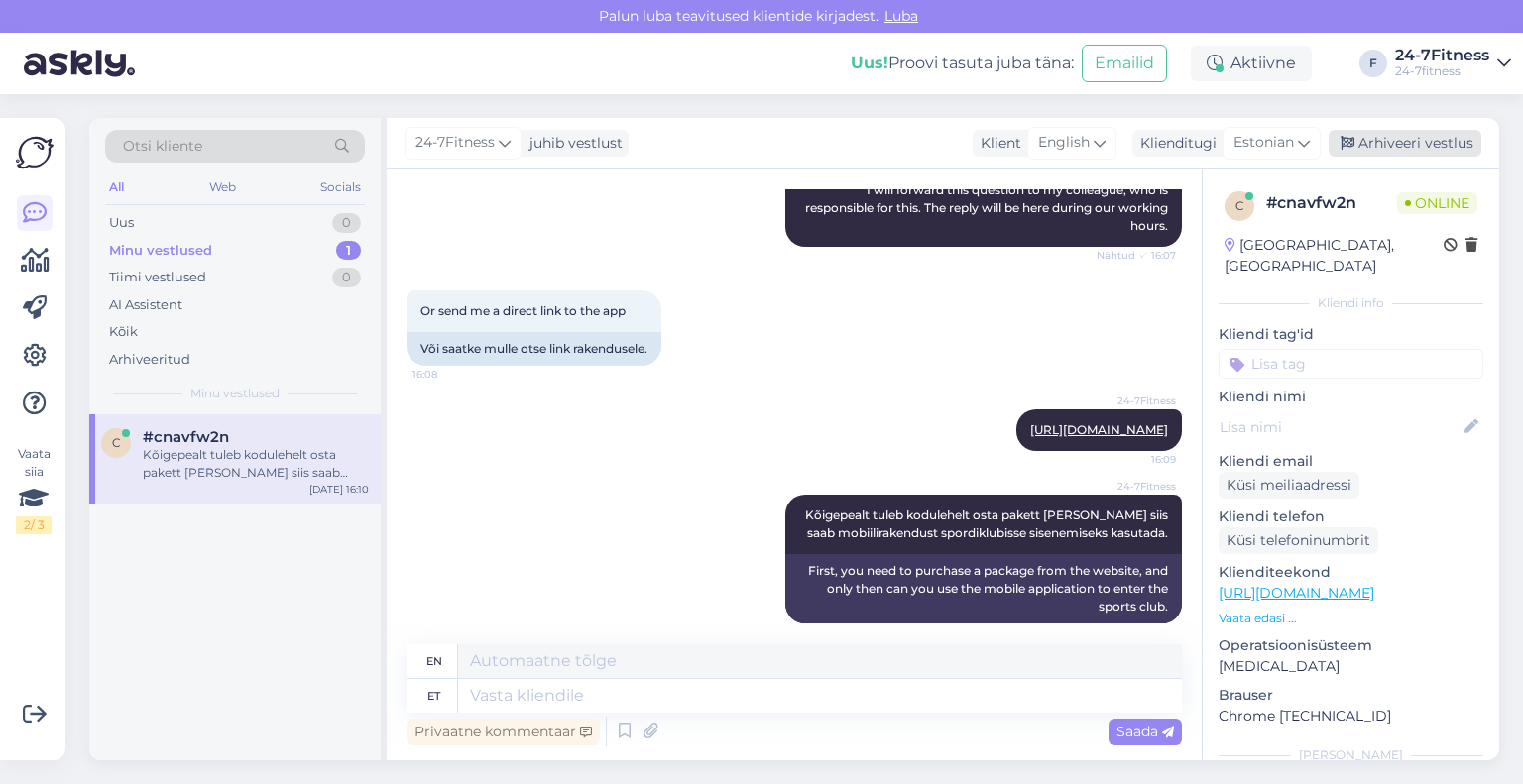 click on "Arhiveeri vestlus" at bounding box center (1405, 143) 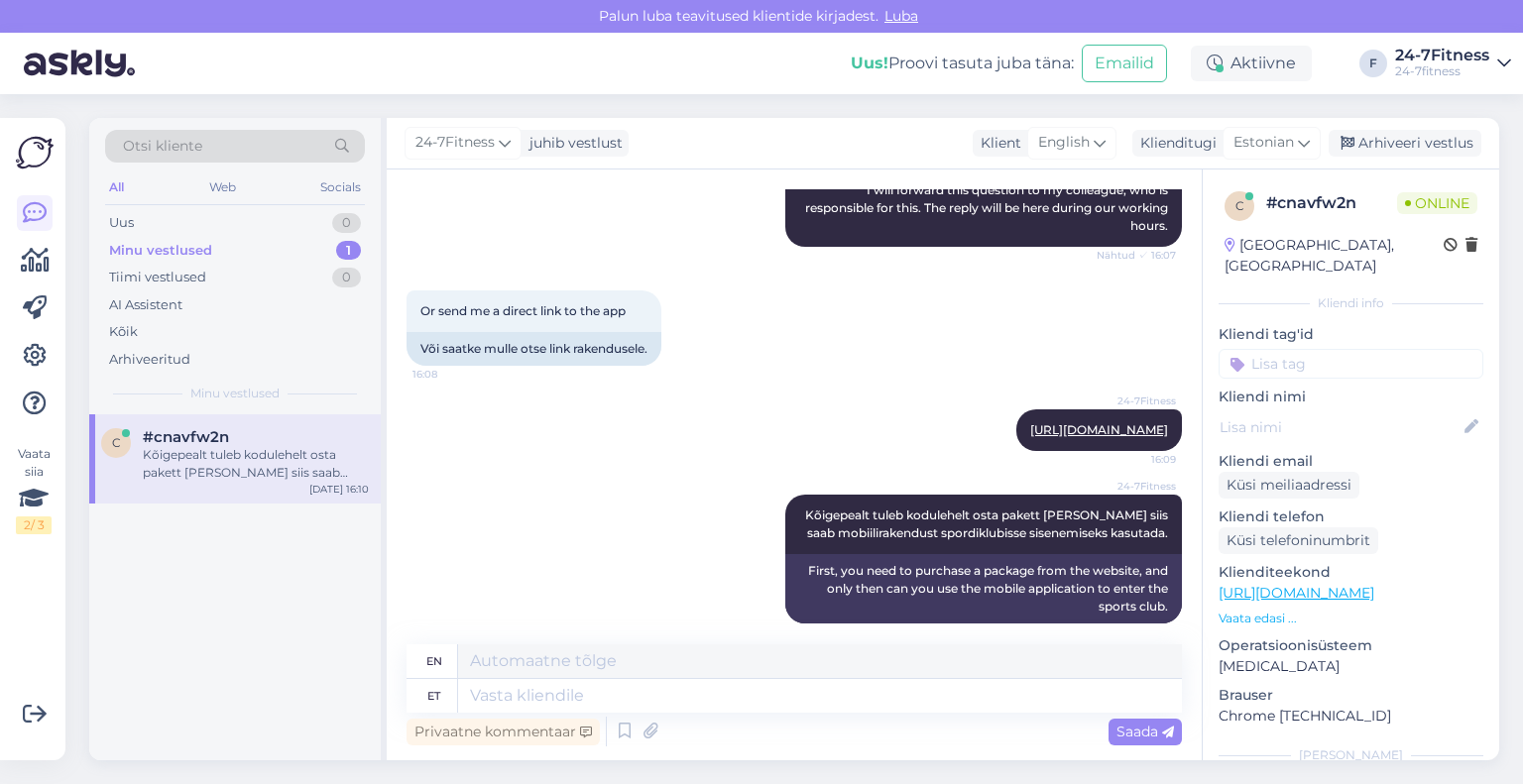 scroll, scrollTop: 2579, scrollLeft: 0, axis: vertical 